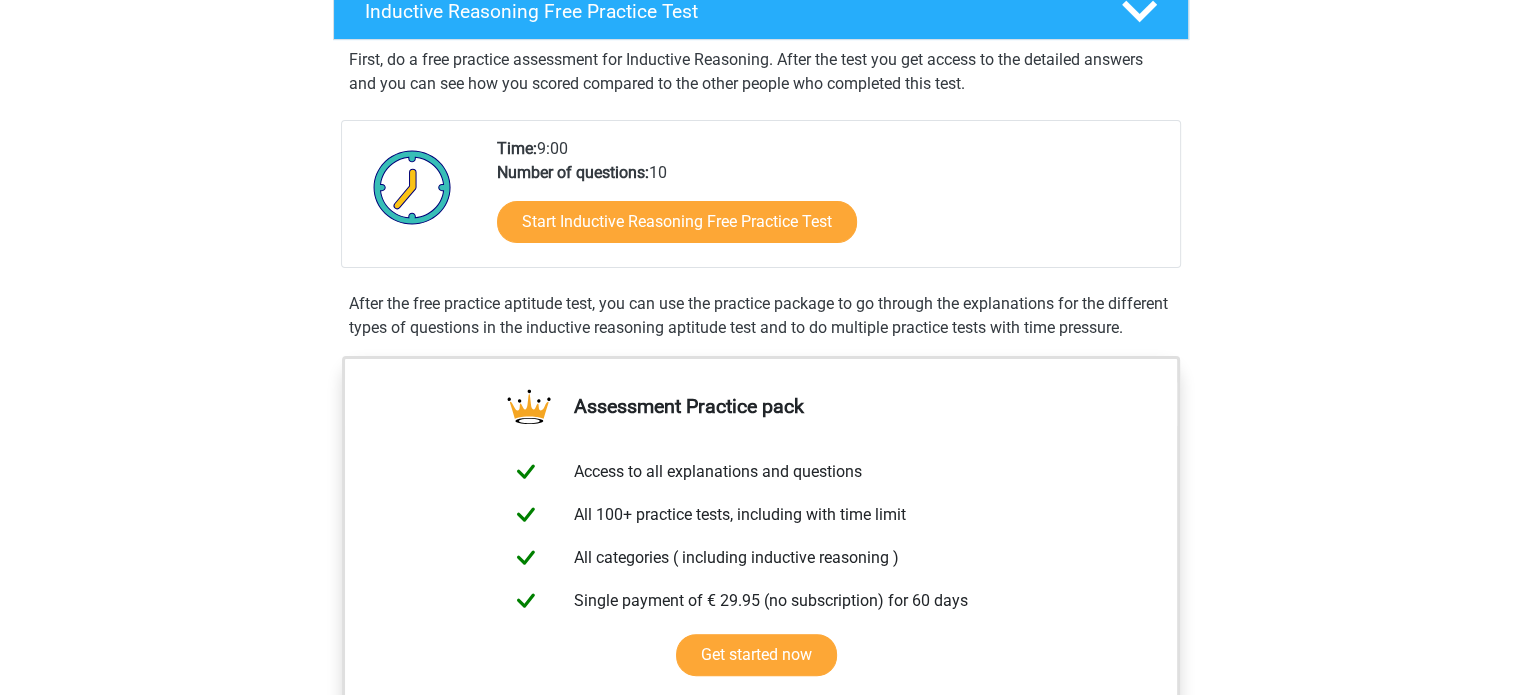 scroll, scrollTop: 308, scrollLeft: 0, axis: vertical 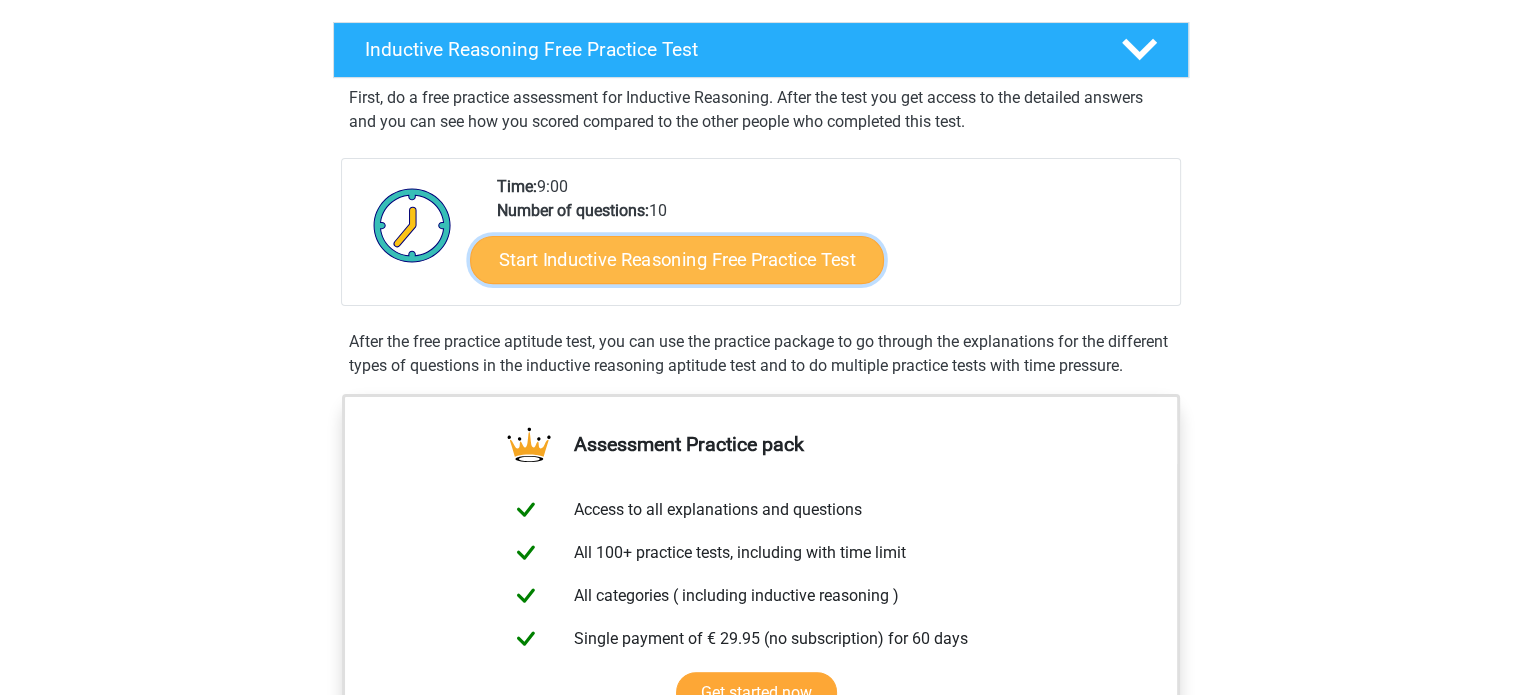 click on "Start Inductive Reasoning
Free Practice Test" at bounding box center (677, 259) 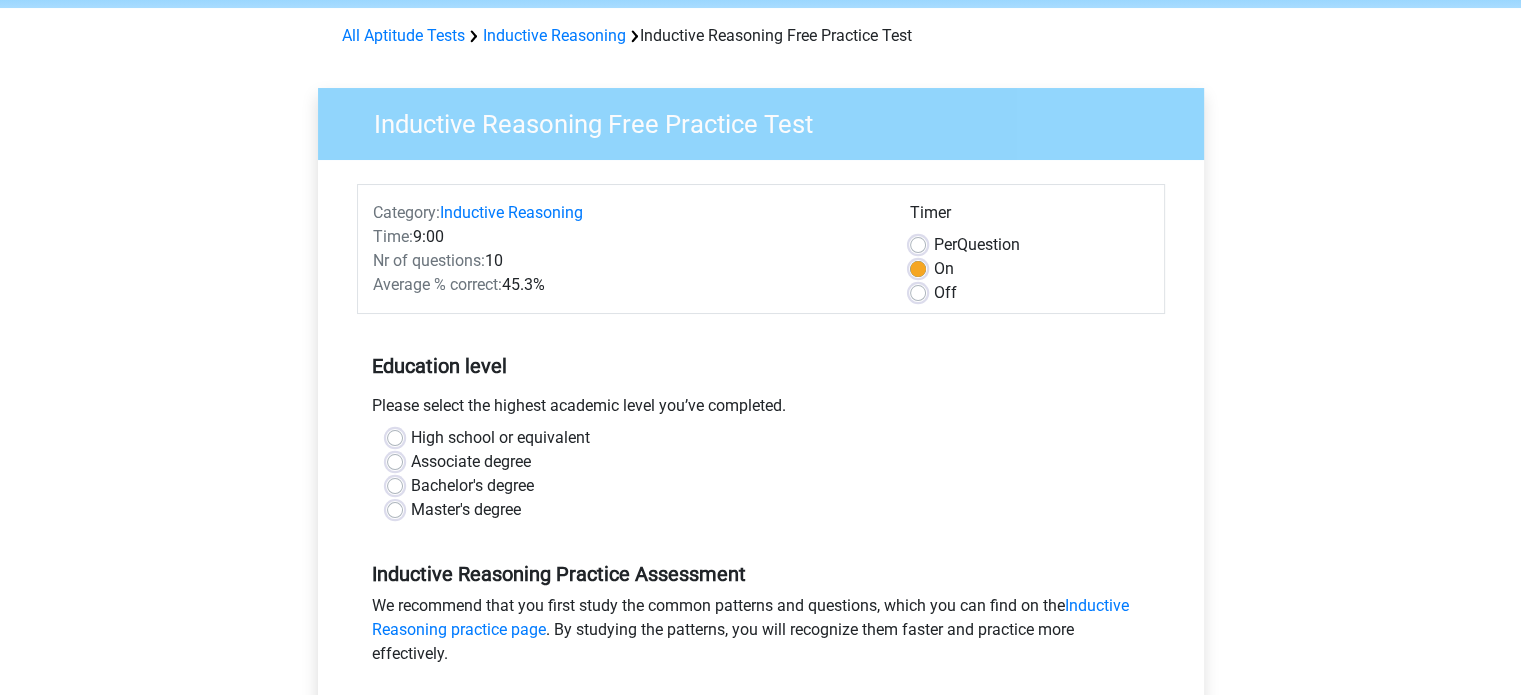 scroll, scrollTop: 79, scrollLeft: 0, axis: vertical 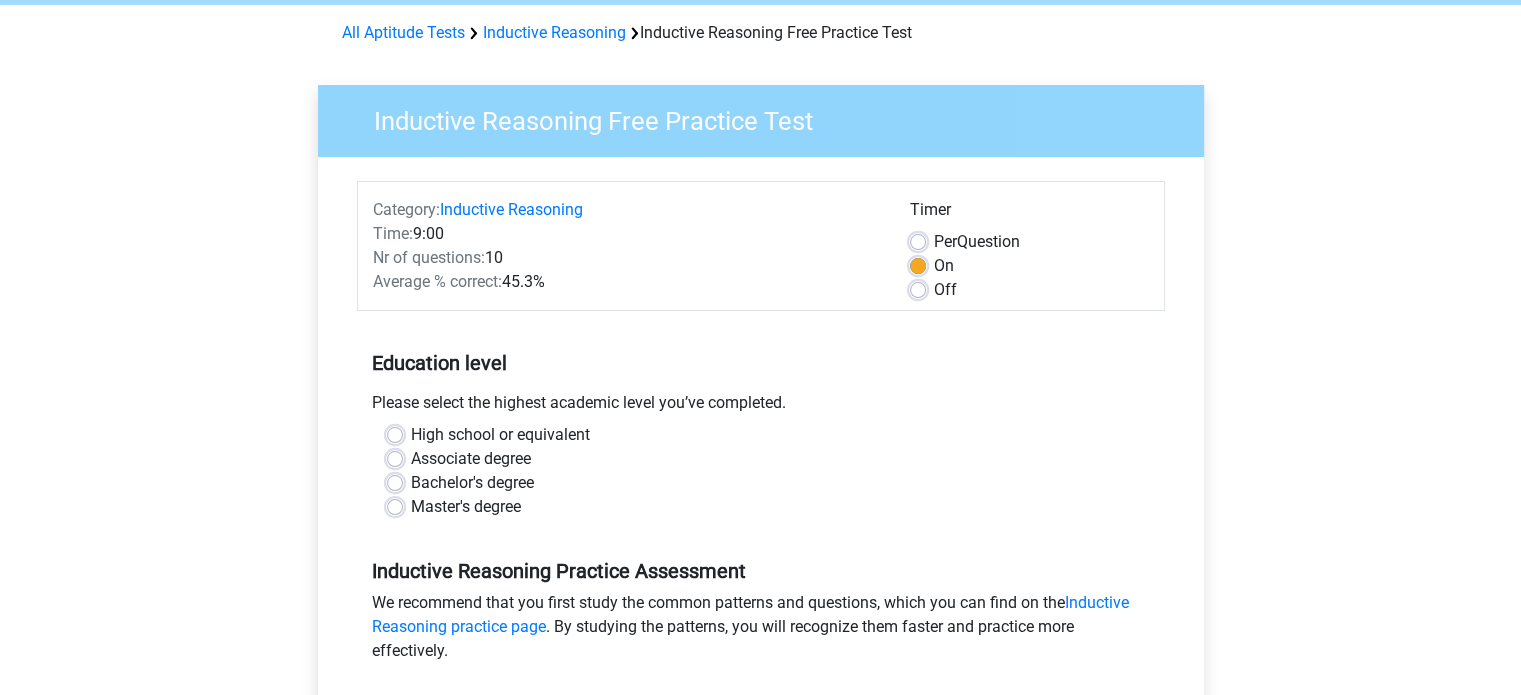 click on "Bachelor's degree" at bounding box center [472, 483] 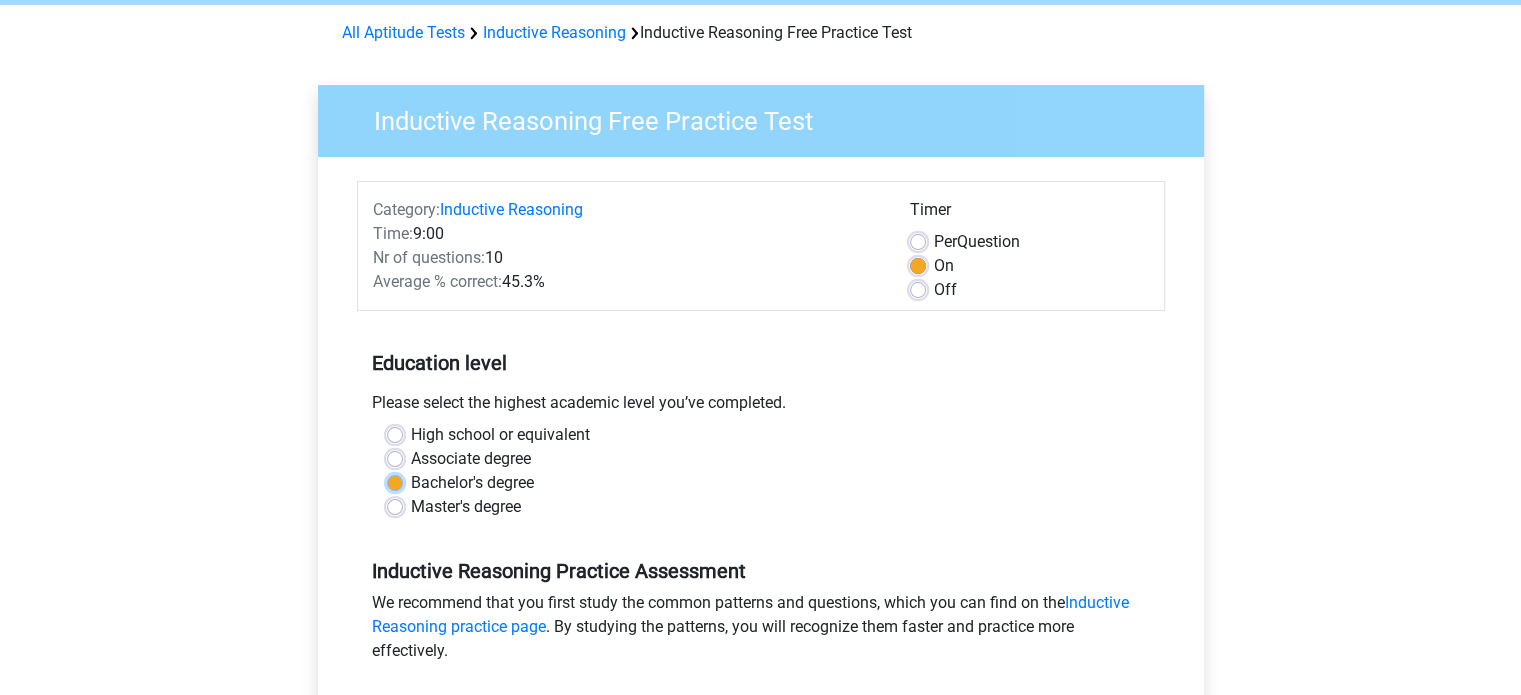 click on "Bachelor's degree" at bounding box center [395, 481] 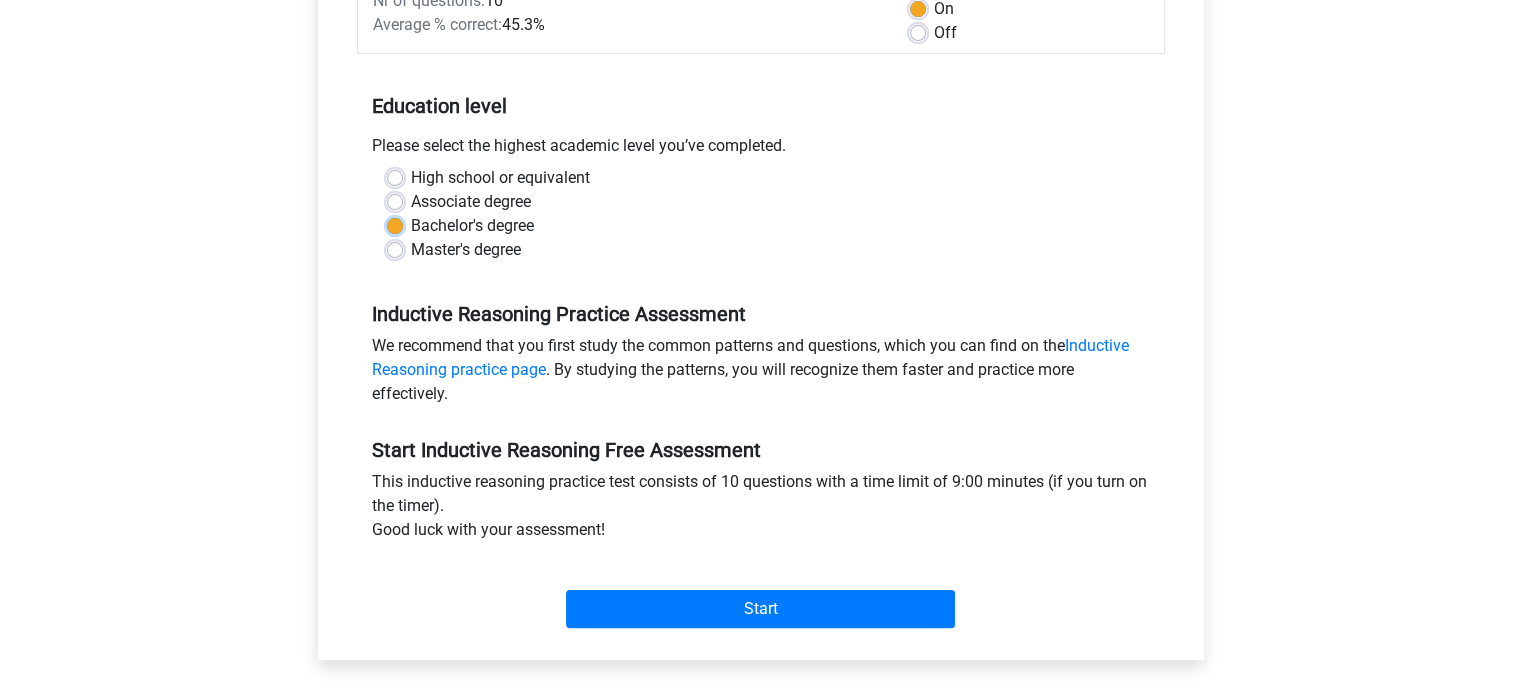 scroll, scrollTop: 339, scrollLeft: 0, axis: vertical 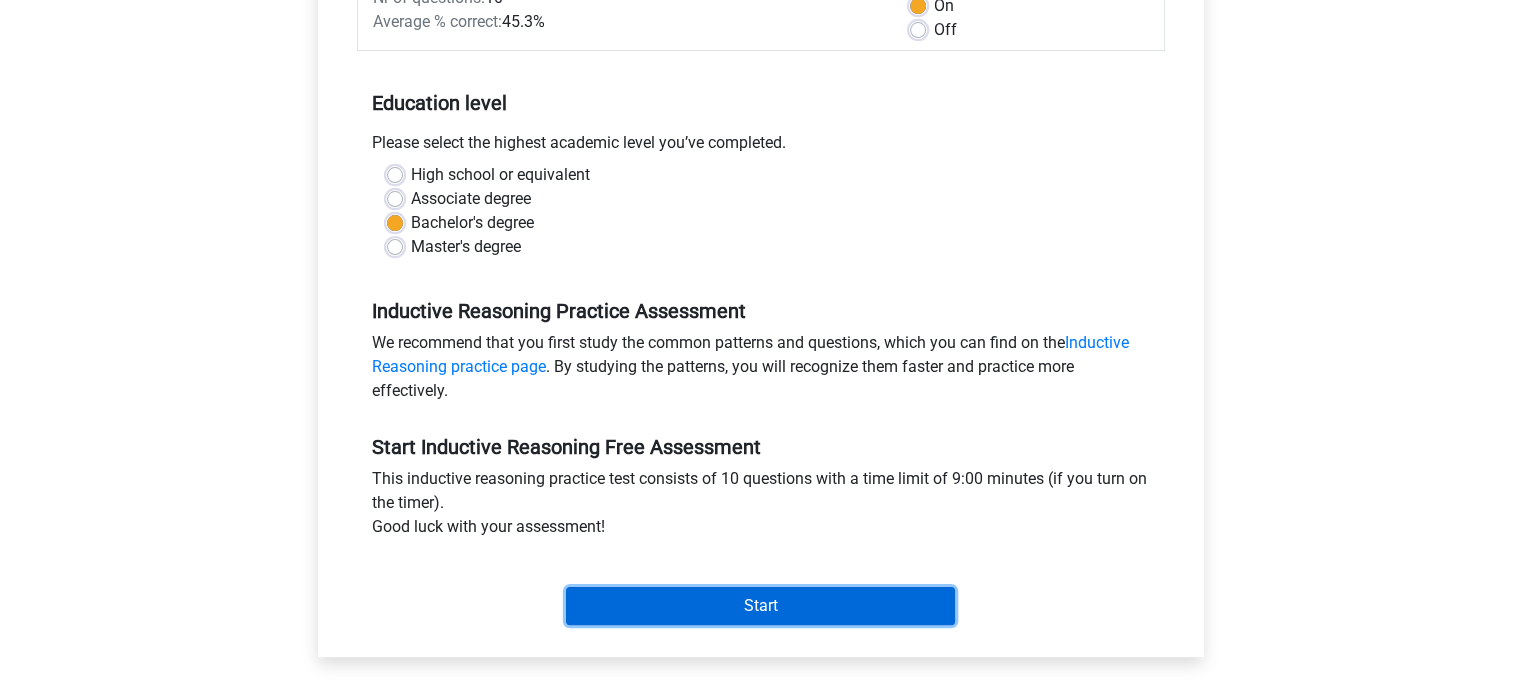 click on "Start" at bounding box center (760, 606) 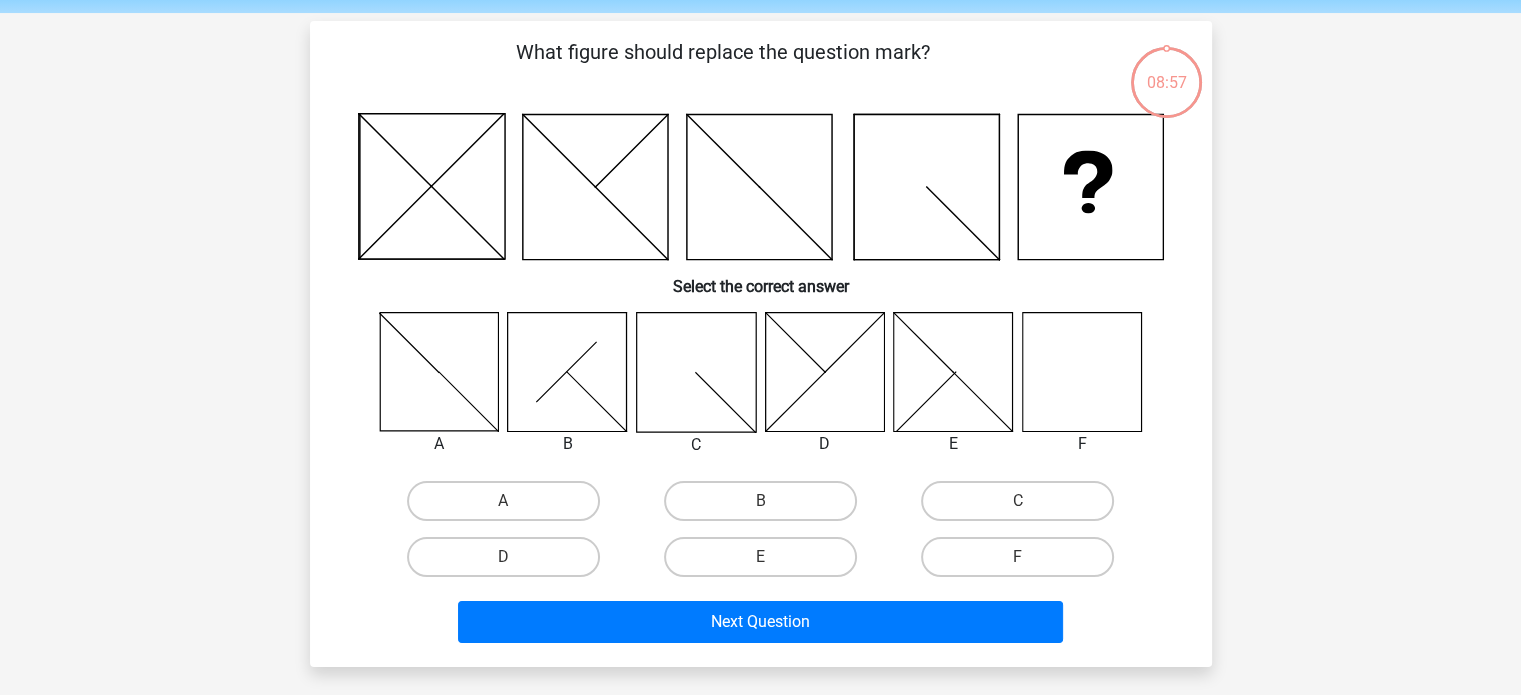 scroll, scrollTop: 74, scrollLeft: 0, axis: vertical 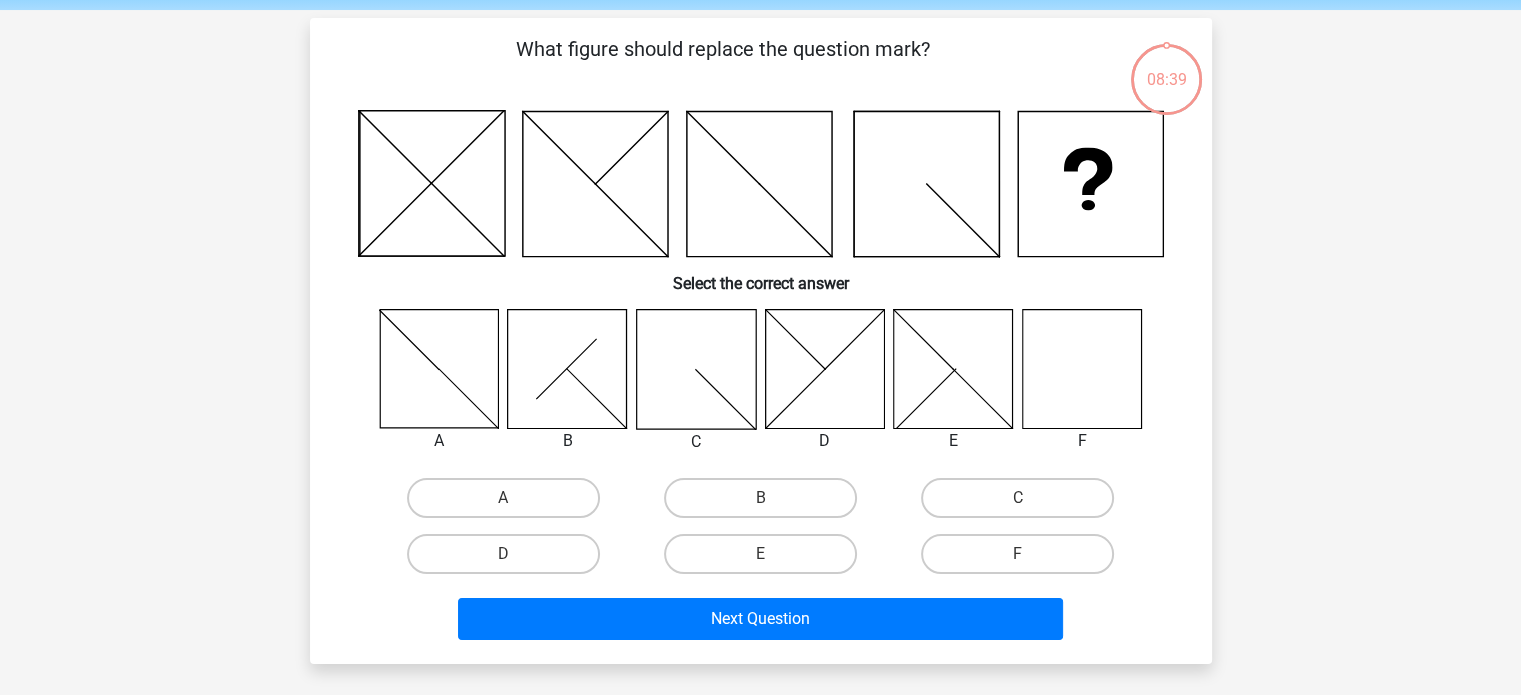 click 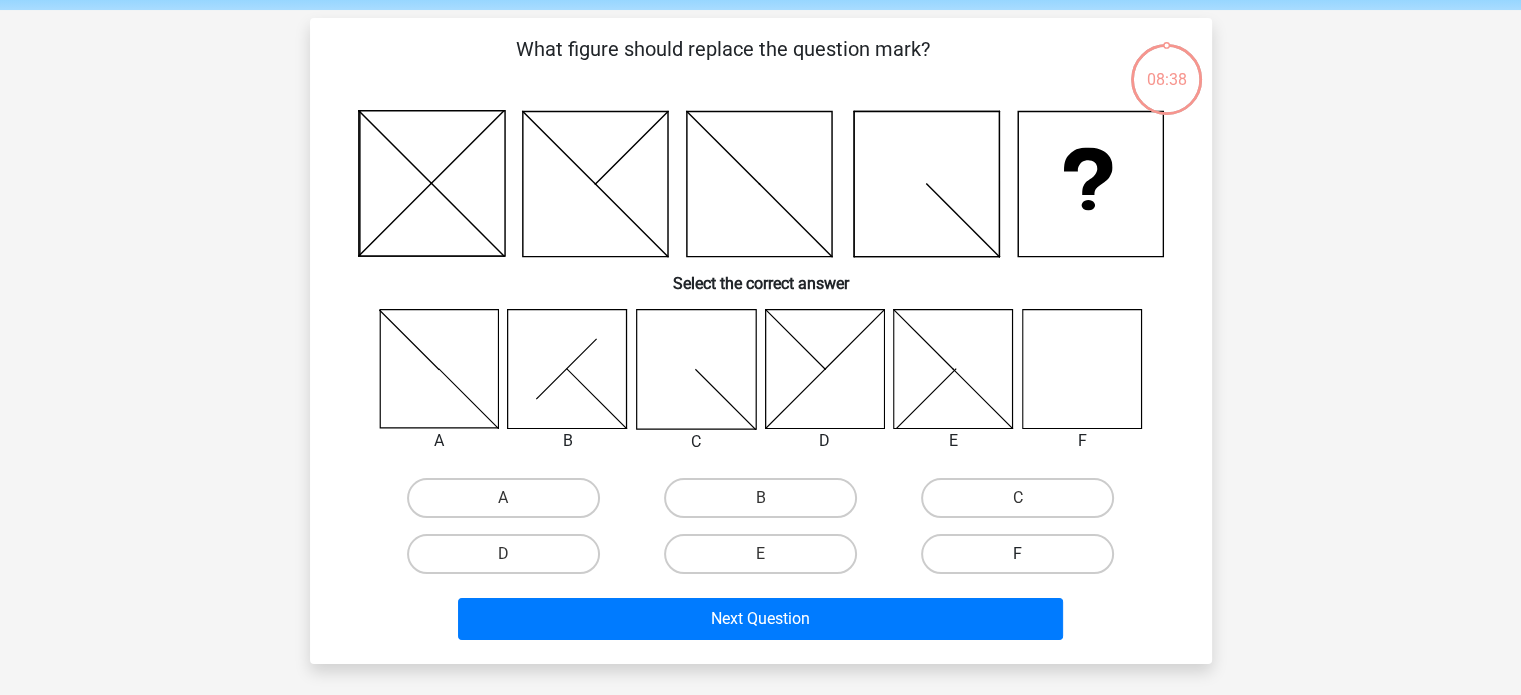 click on "F" at bounding box center [1017, 554] 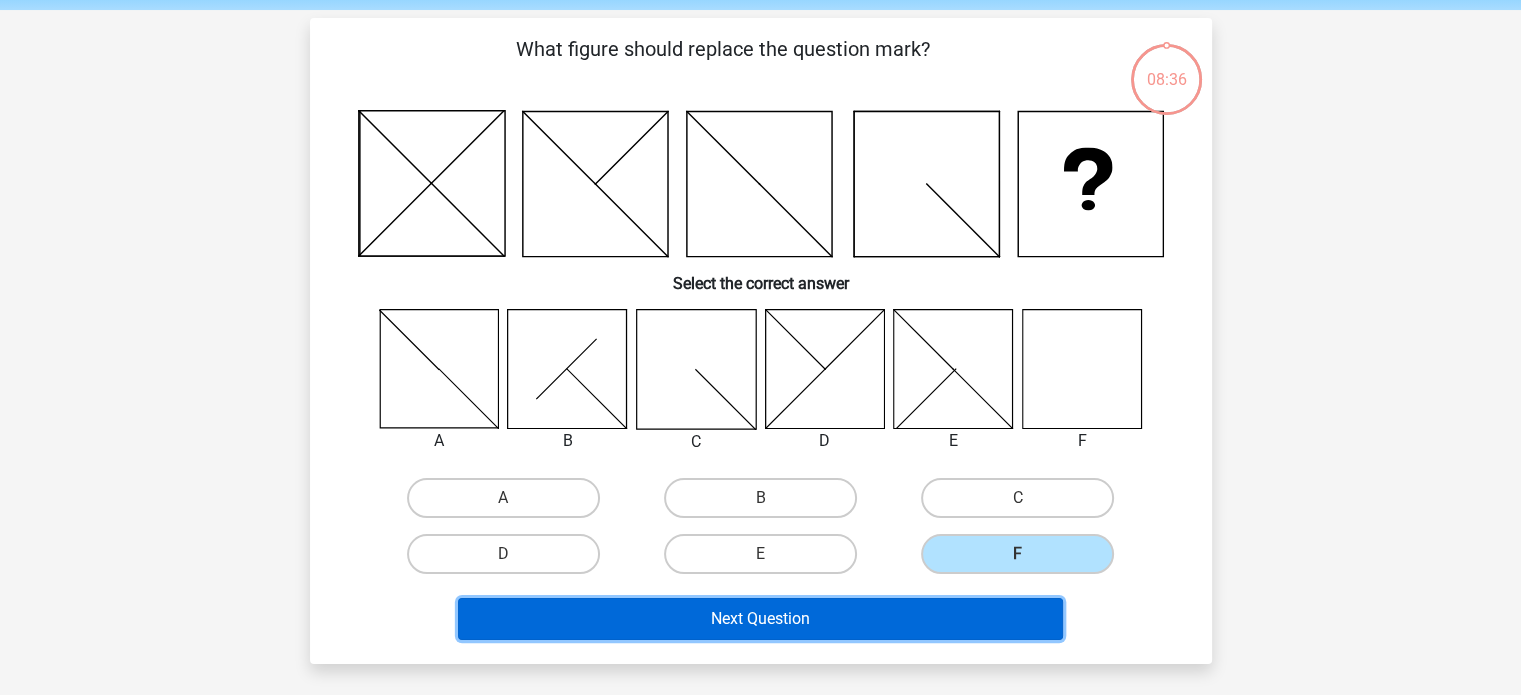 click on "Next Question" at bounding box center [760, 619] 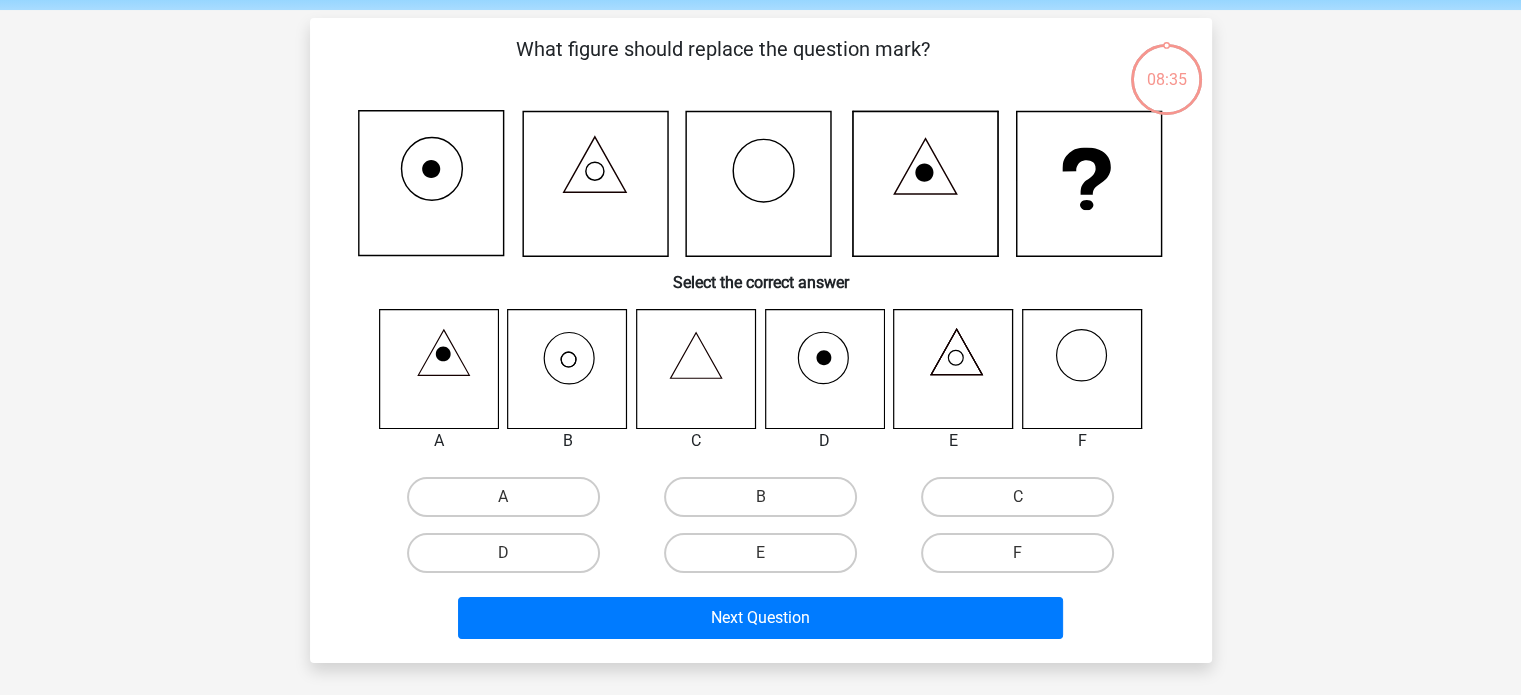 scroll, scrollTop: 92, scrollLeft: 0, axis: vertical 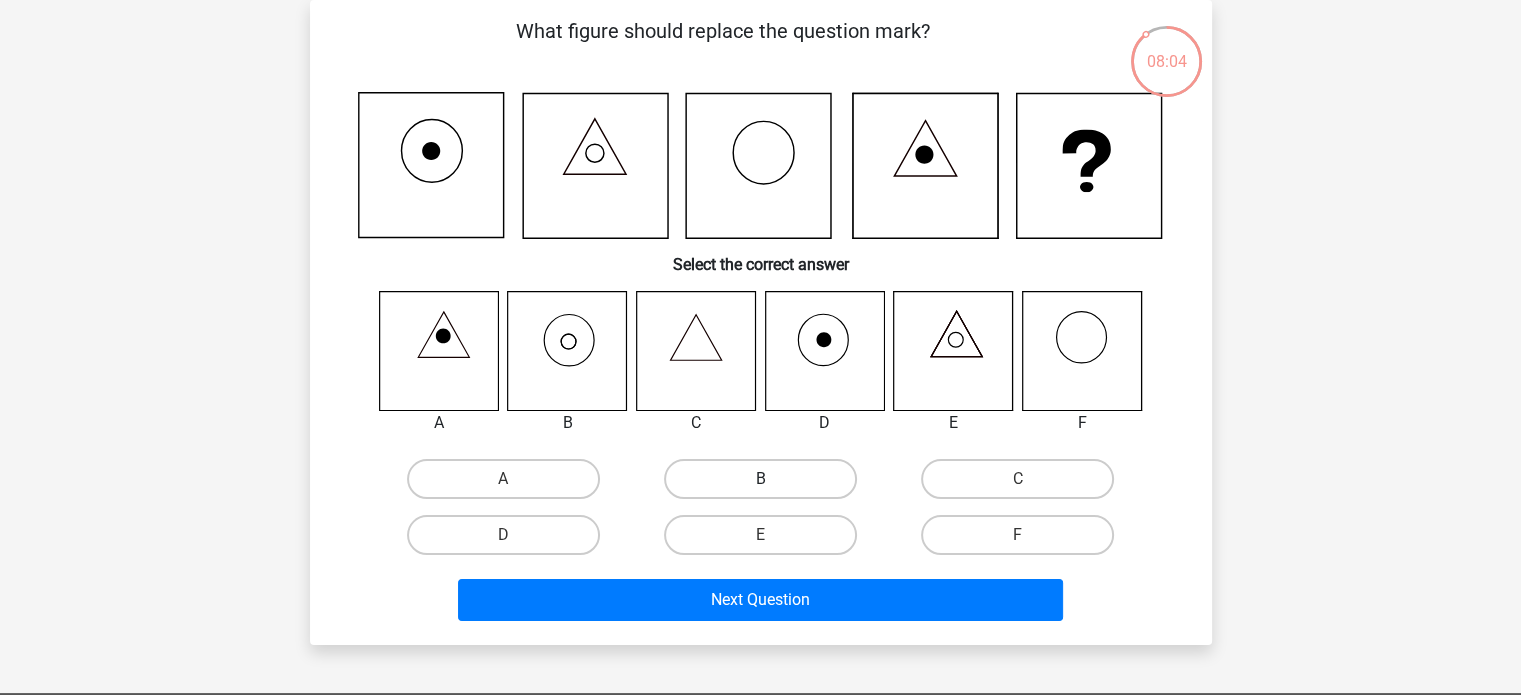 click on "B" at bounding box center (760, 479) 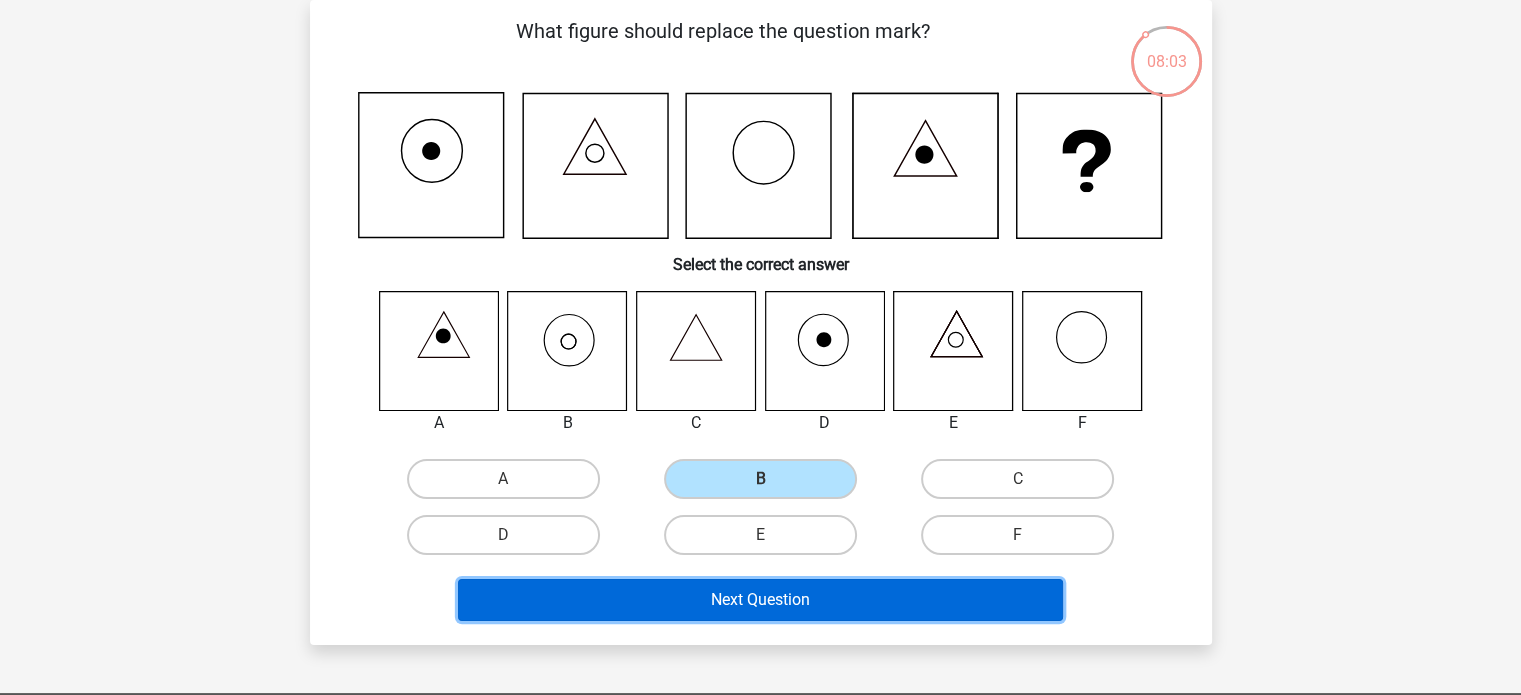 click on "Next Question" at bounding box center (760, 600) 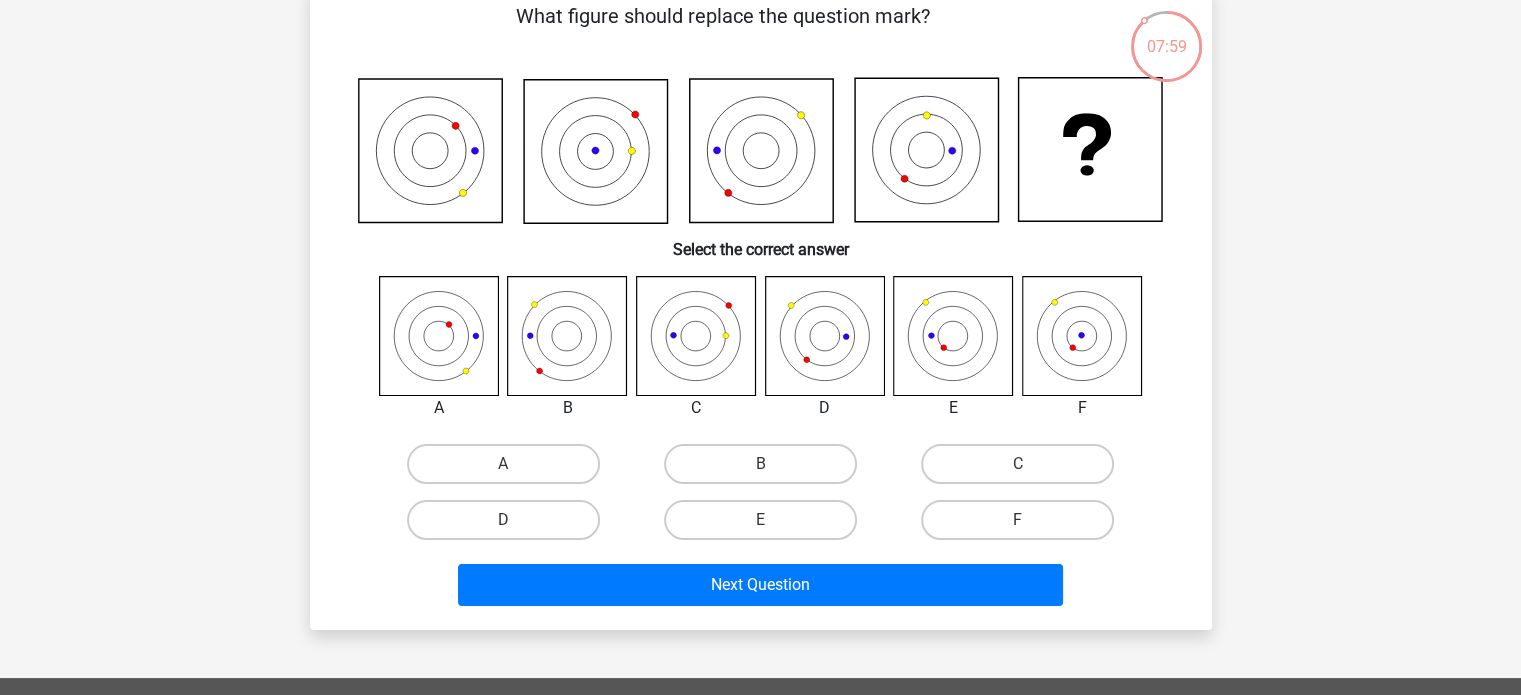 scroll, scrollTop: 108, scrollLeft: 0, axis: vertical 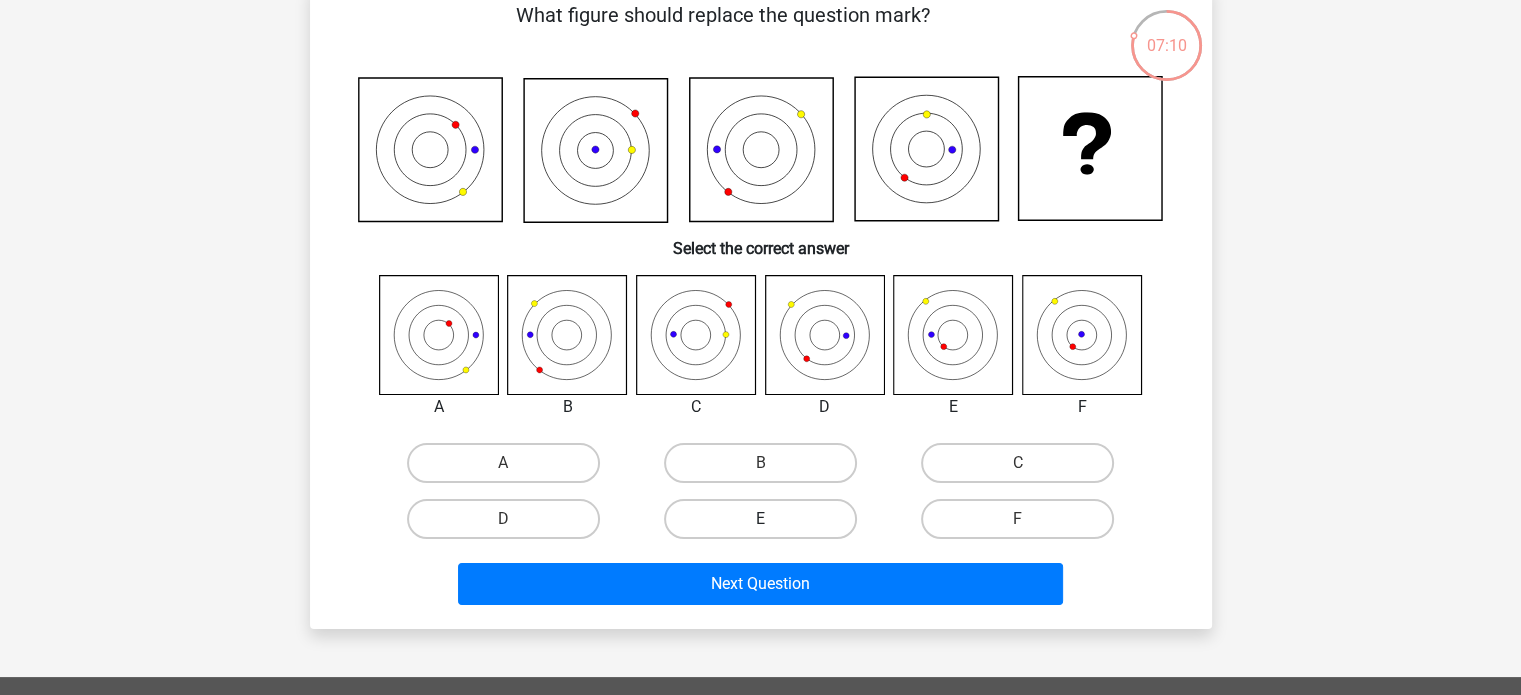 click on "E" at bounding box center [760, 519] 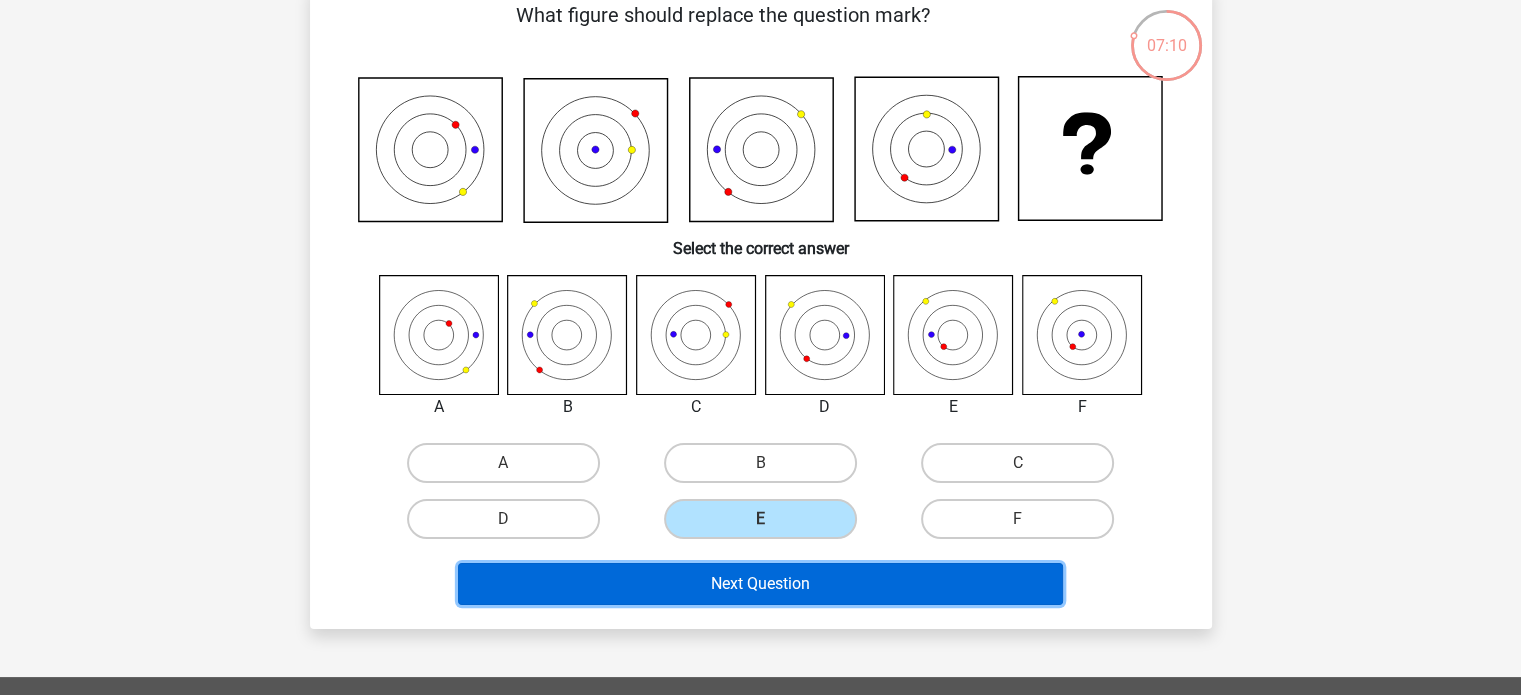 click on "Next Question" at bounding box center [760, 584] 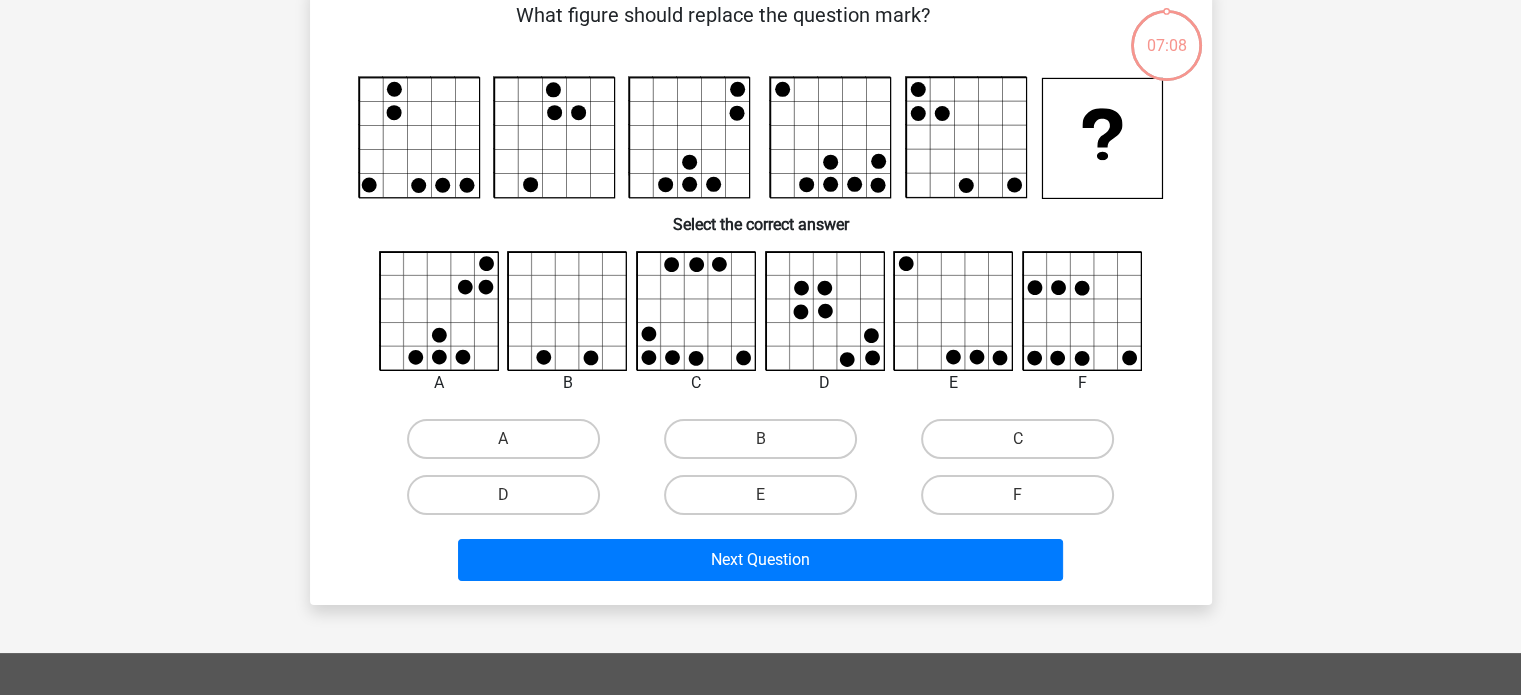 scroll, scrollTop: 92, scrollLeft: 0, axis: vertical 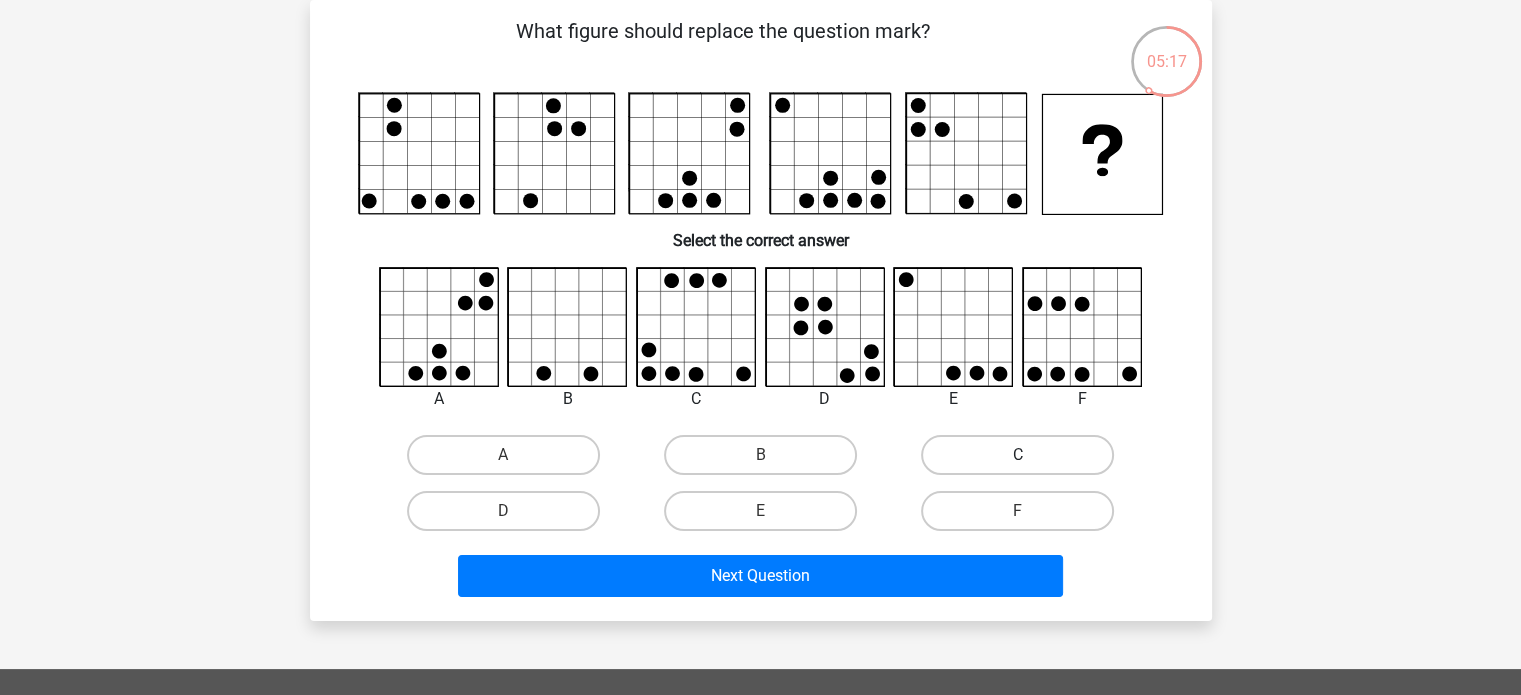 click on "C" at bounding box center (1017, 455) 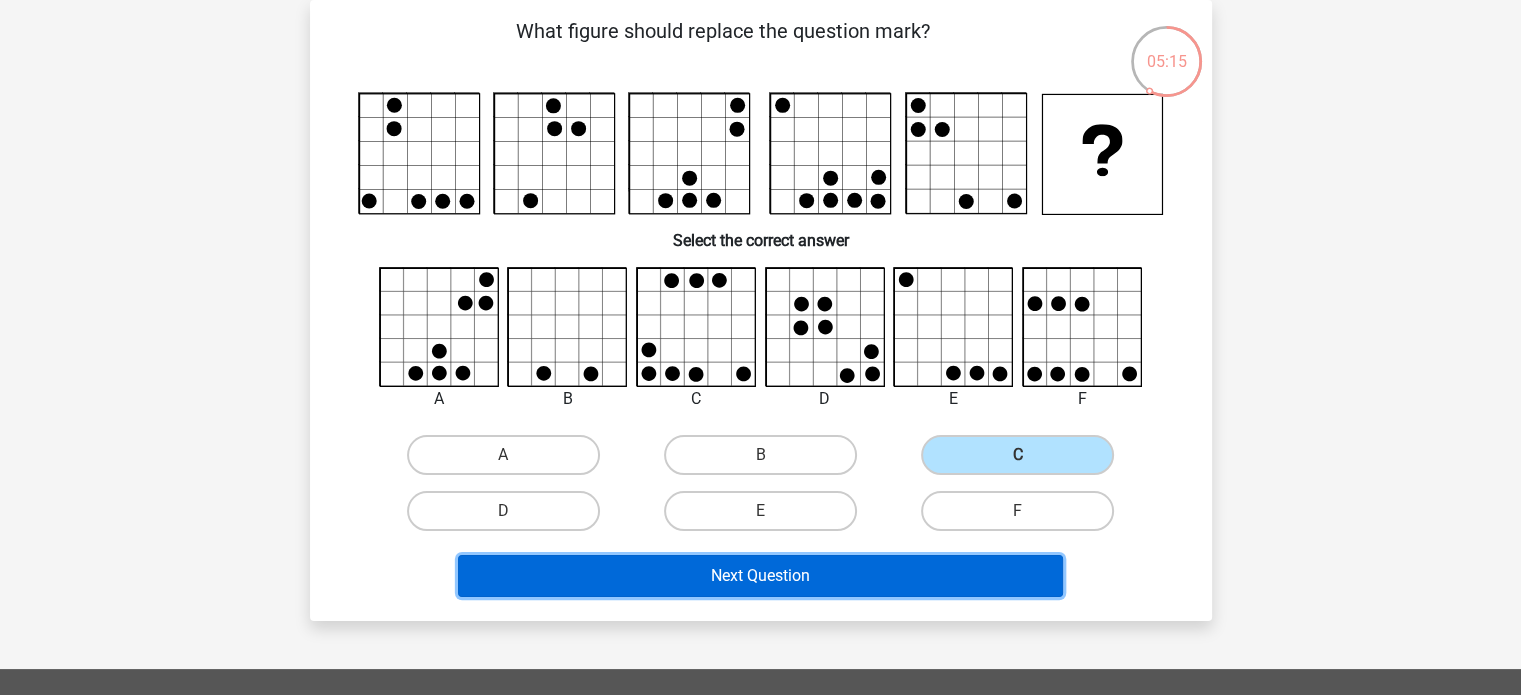 click on "Next Question" at bounding box center [760, 576] 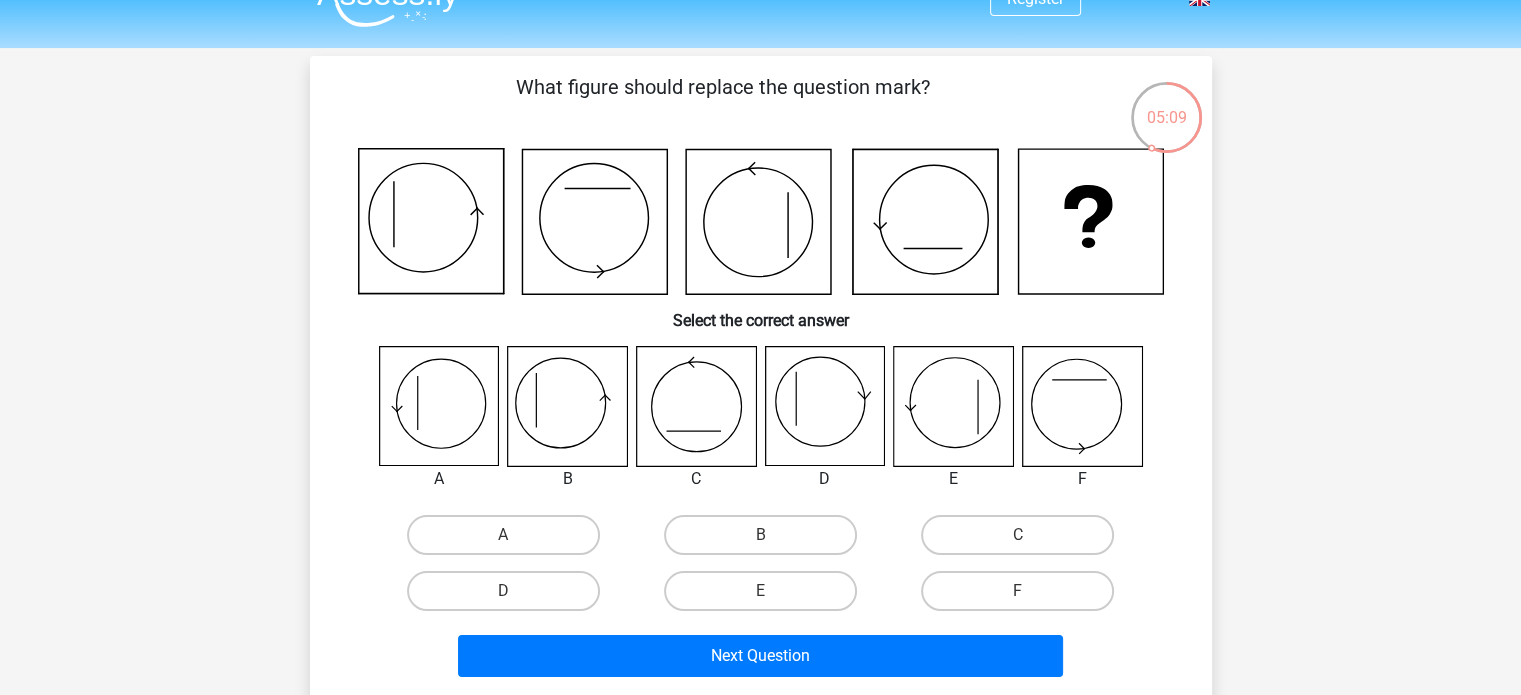 scroll, scrollTop: 0, scrollLeft: 0, axis: both 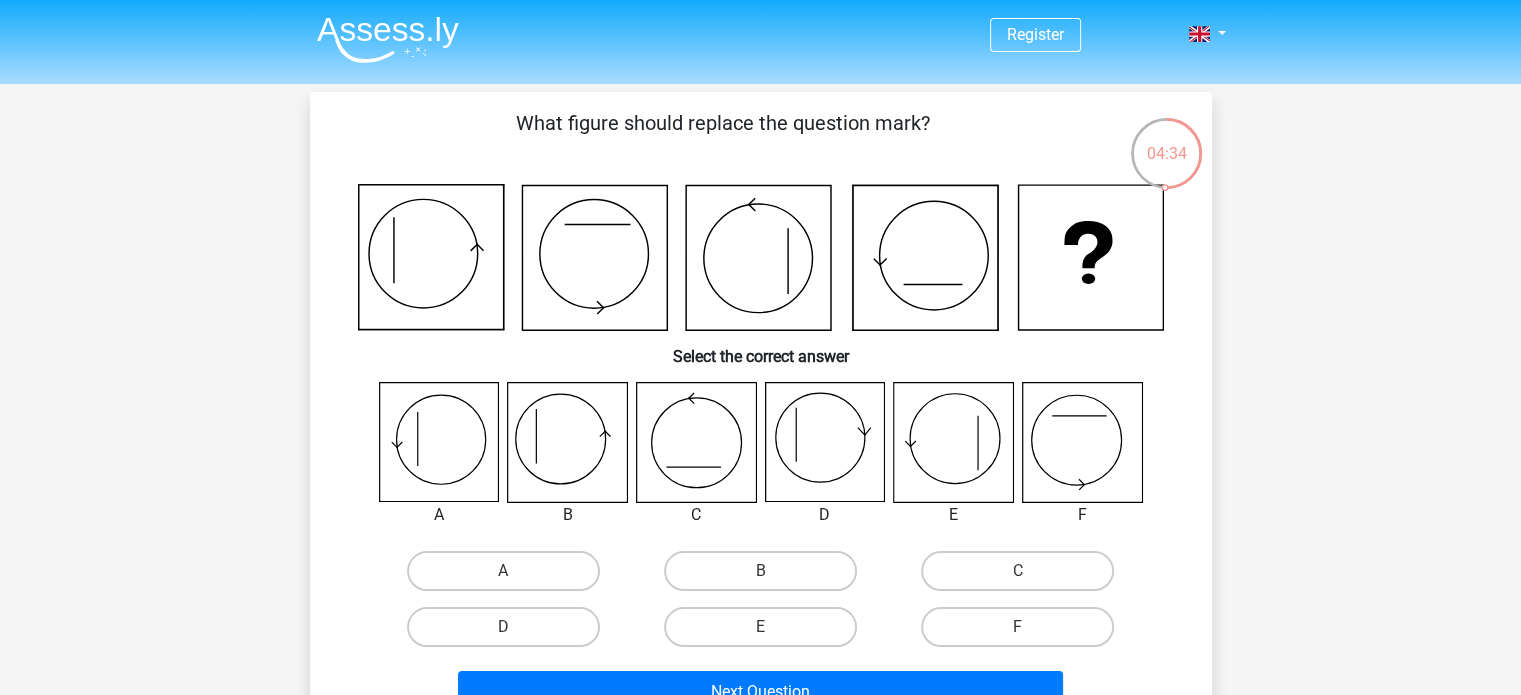 drag, startPoint x: 783, startPoint y: 194, endPoint x: 695, endPoint y: 187, distance: 88.27797 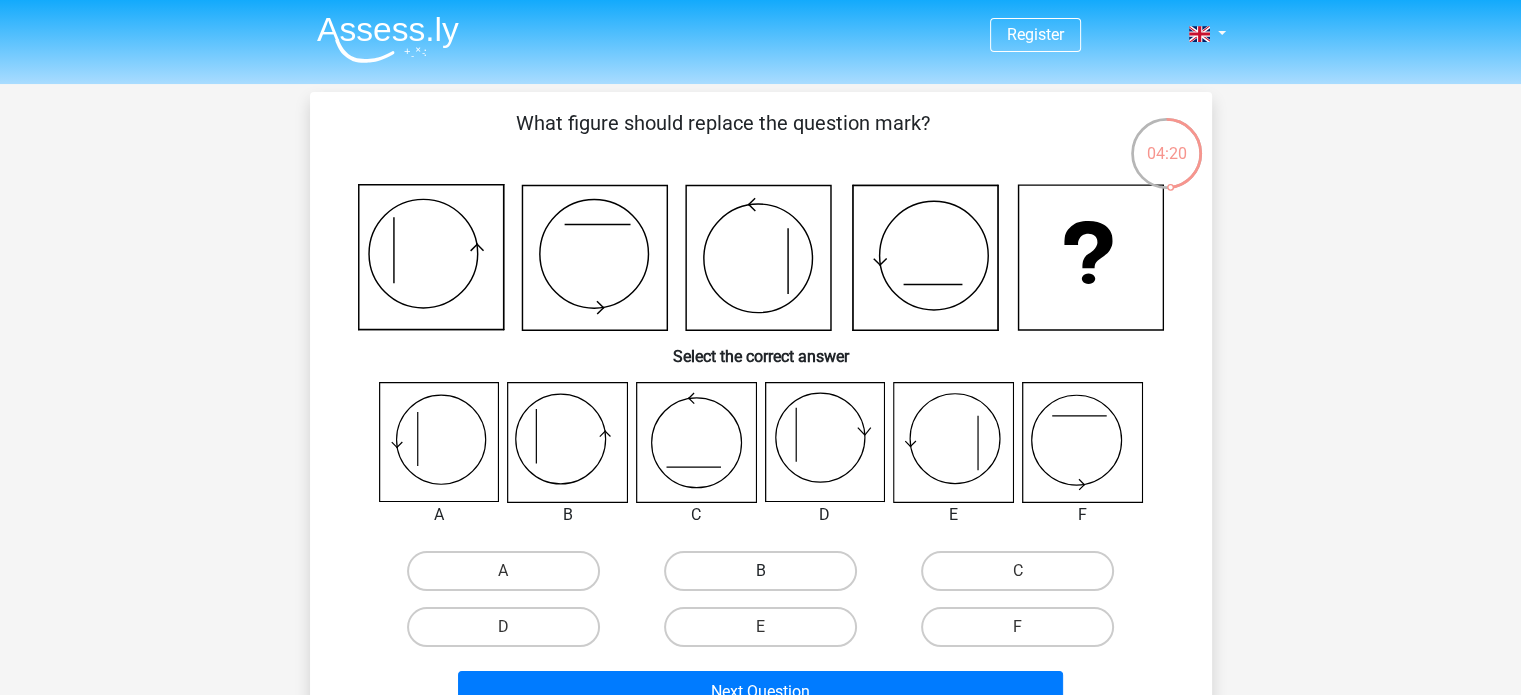 click on "B" at bounding box center [760, 571] 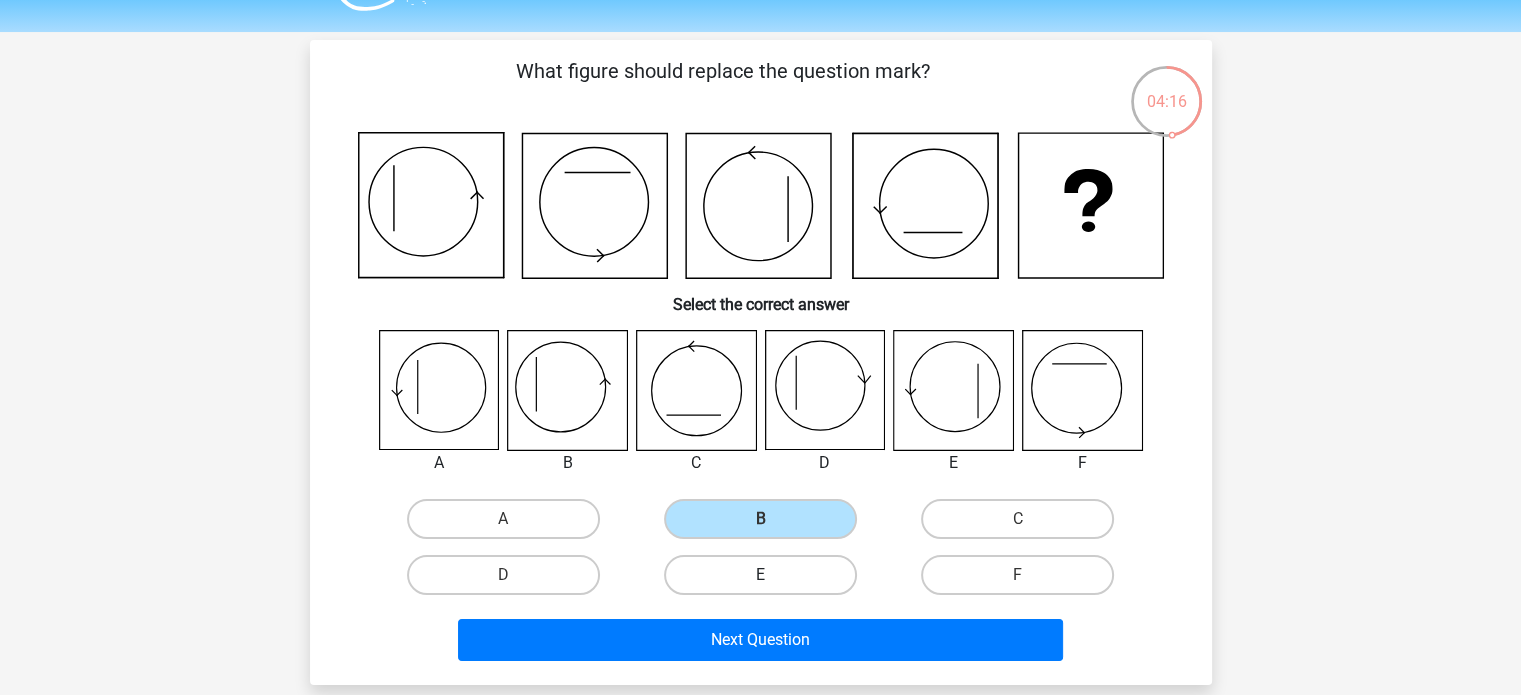 scroll, scrollTop: 55, scrollLeft: 0, axis: vertical 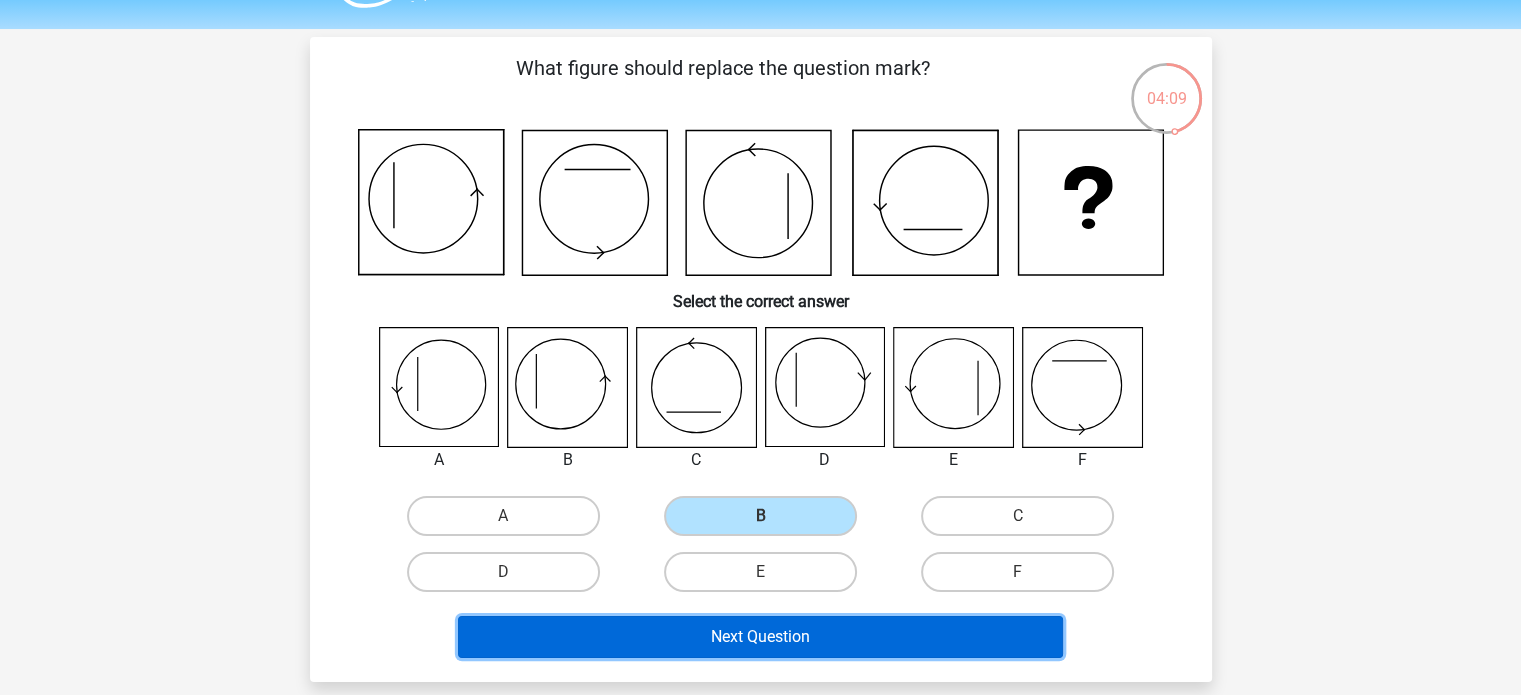 click on "Next Question" at bounding box center (760, 637) 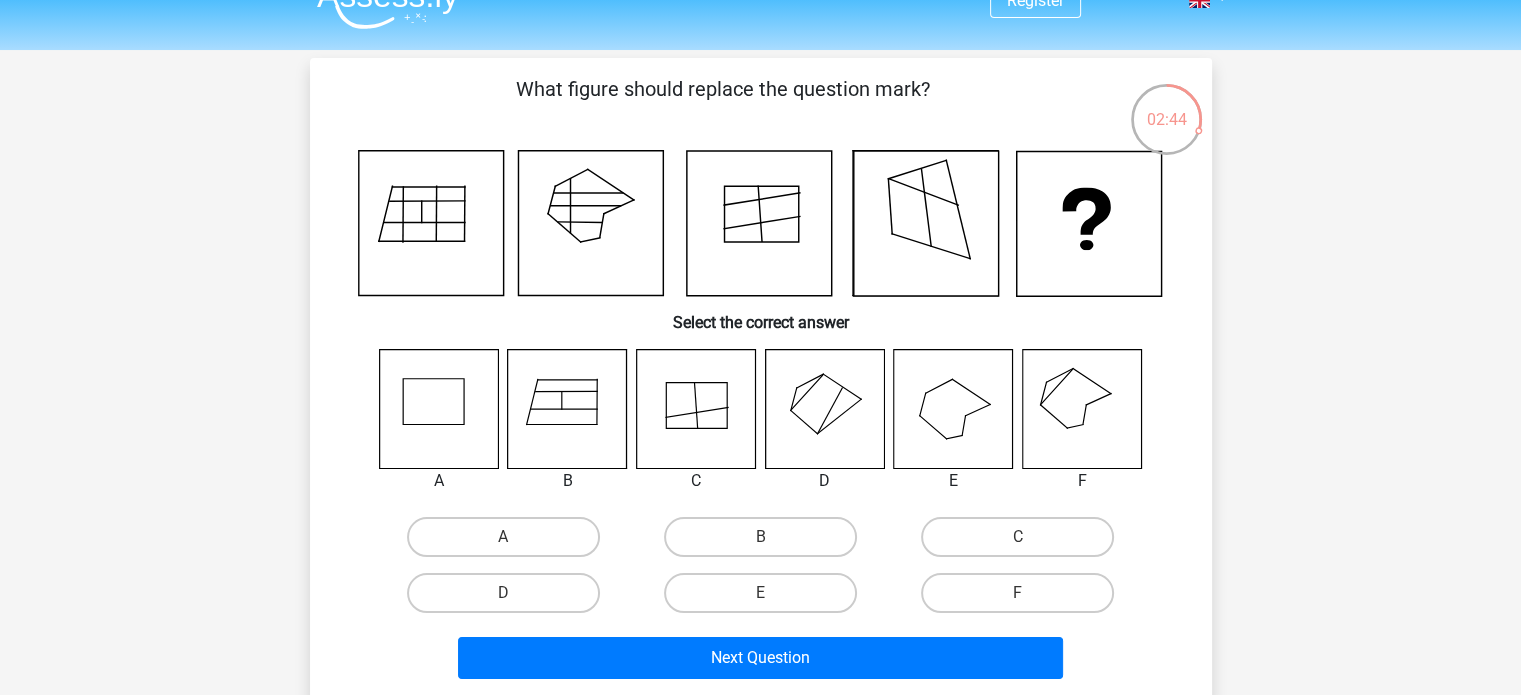 scroll, scrollTop: 32, scrollLeft: 0, axis: vertical 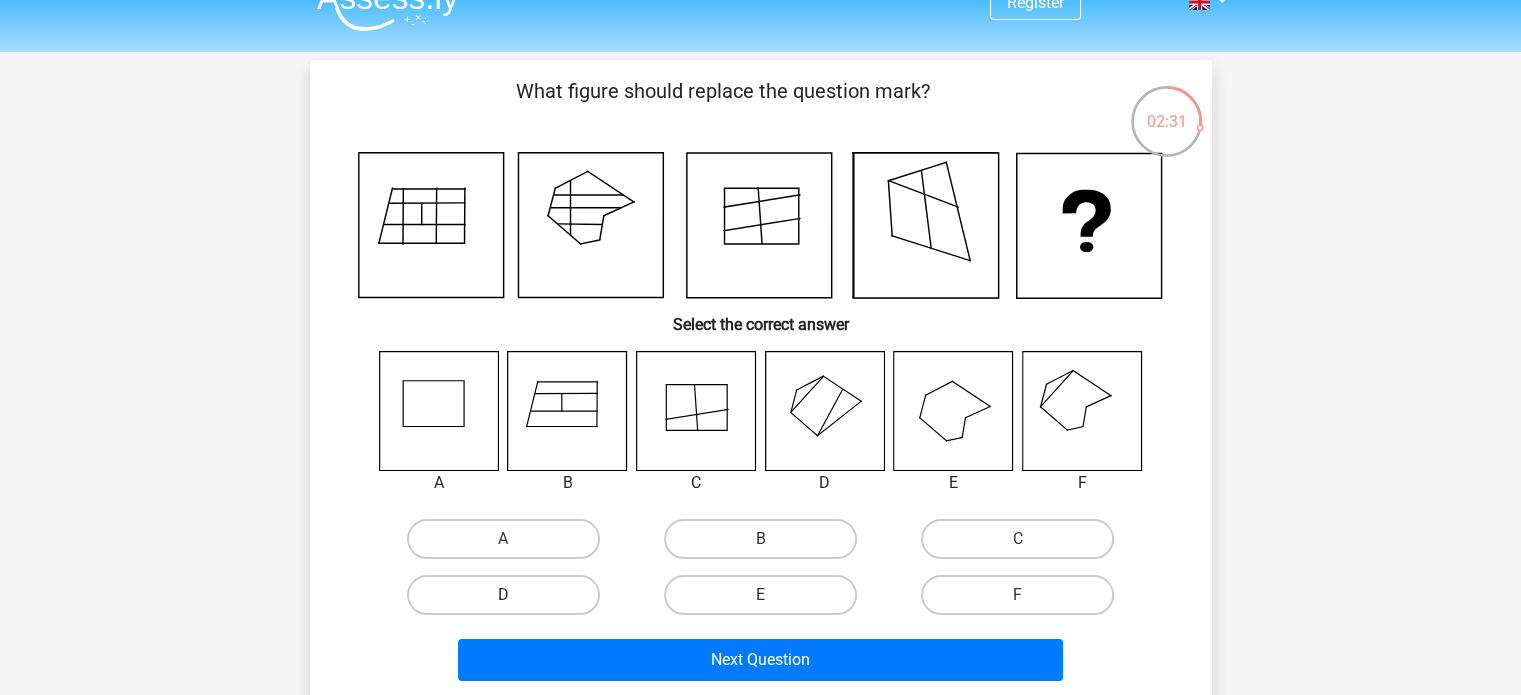click on "D" at bounding box center [503, 595] 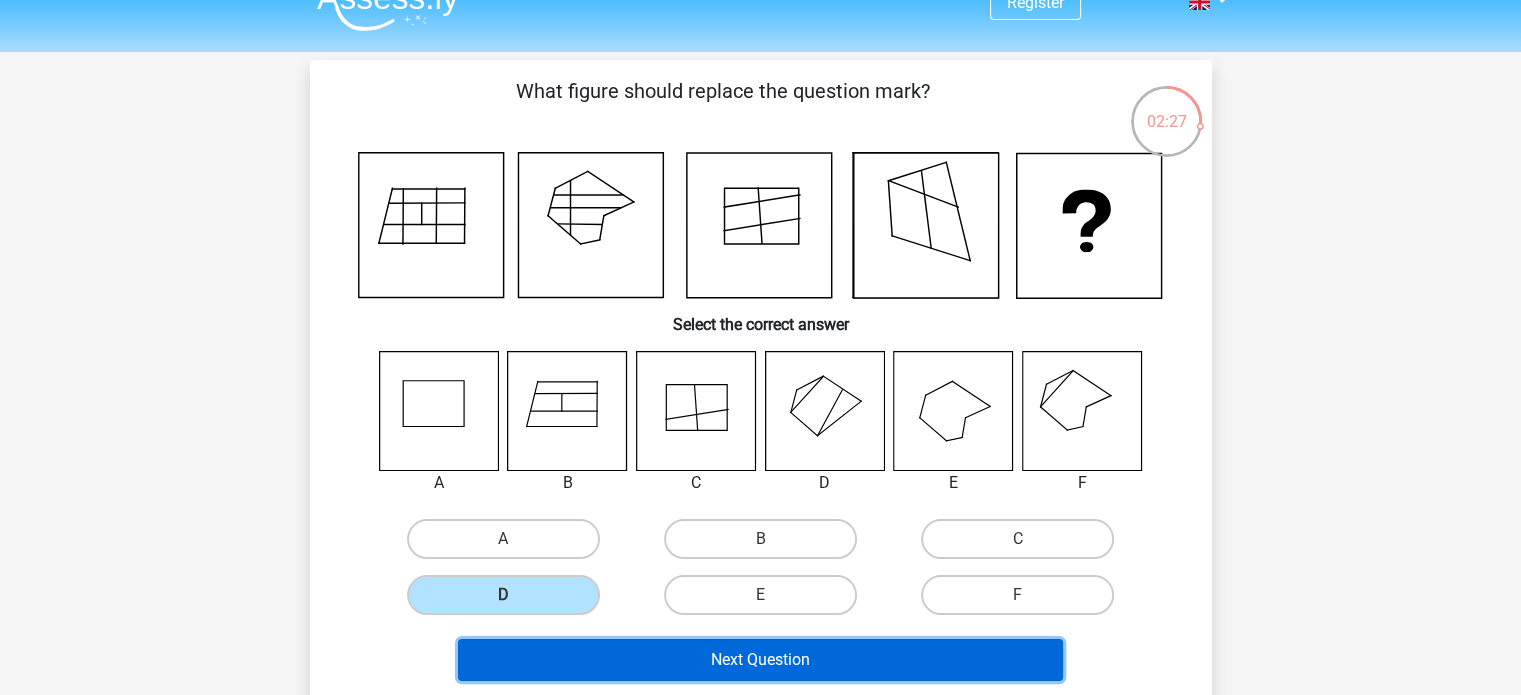 click on "Next Question" at bounding box center [760, 660] 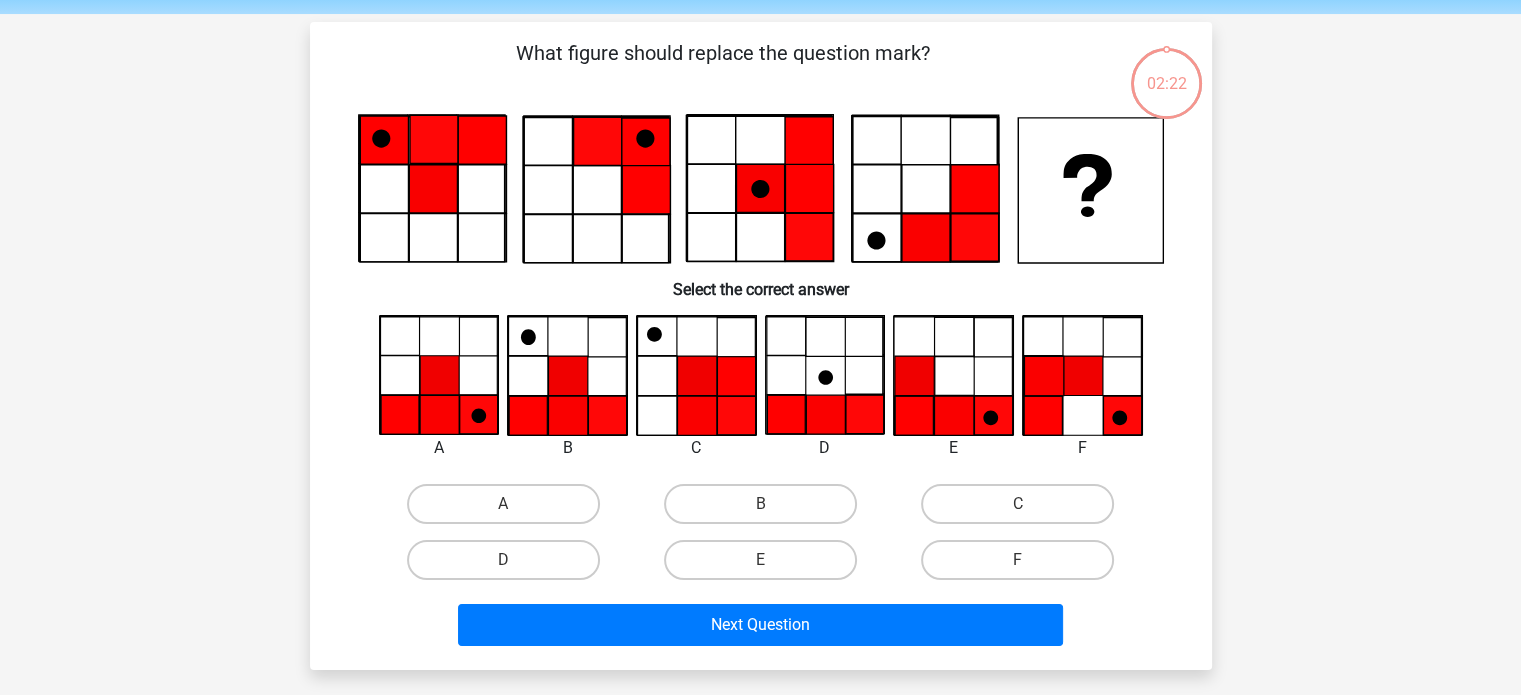 scroll, scrollTop: 92, scrollLeft: 0, axis: vertical 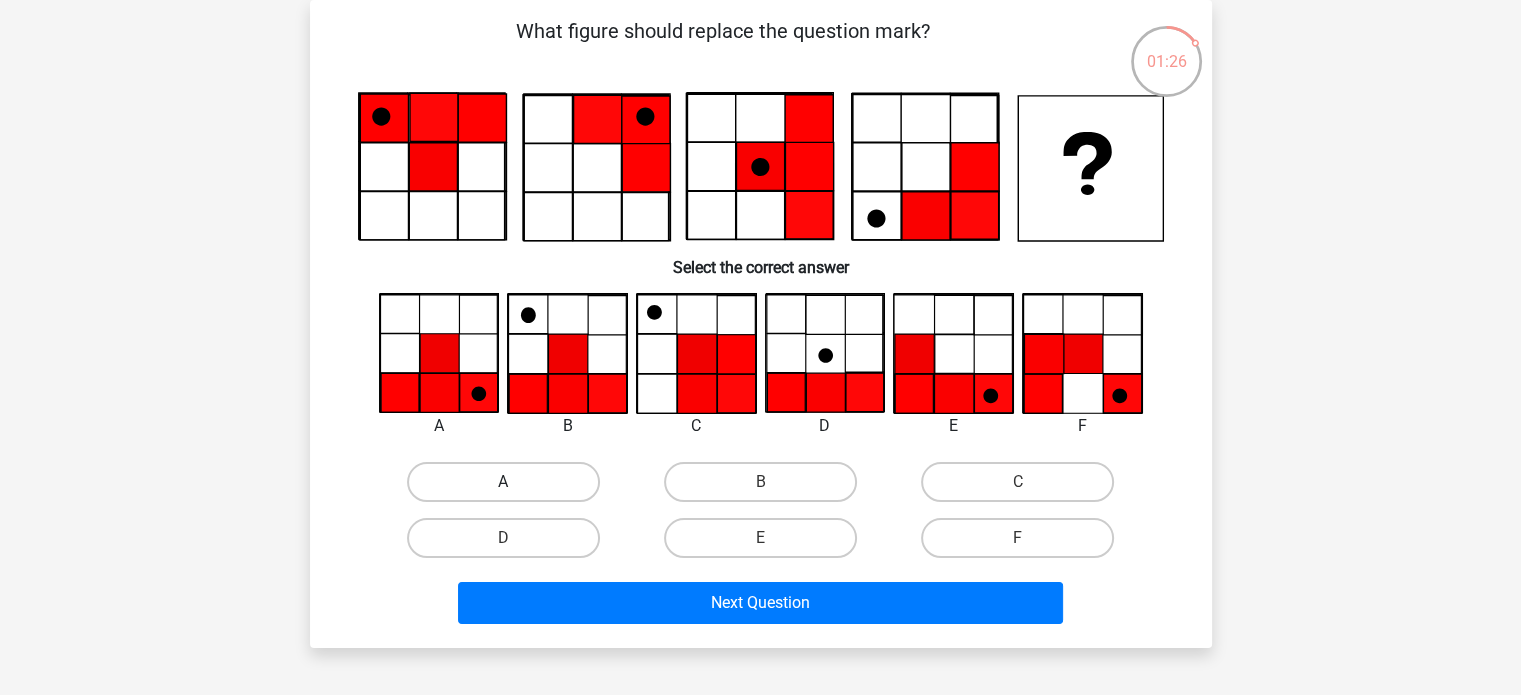 click on "A" at bounding box center [503, 482] 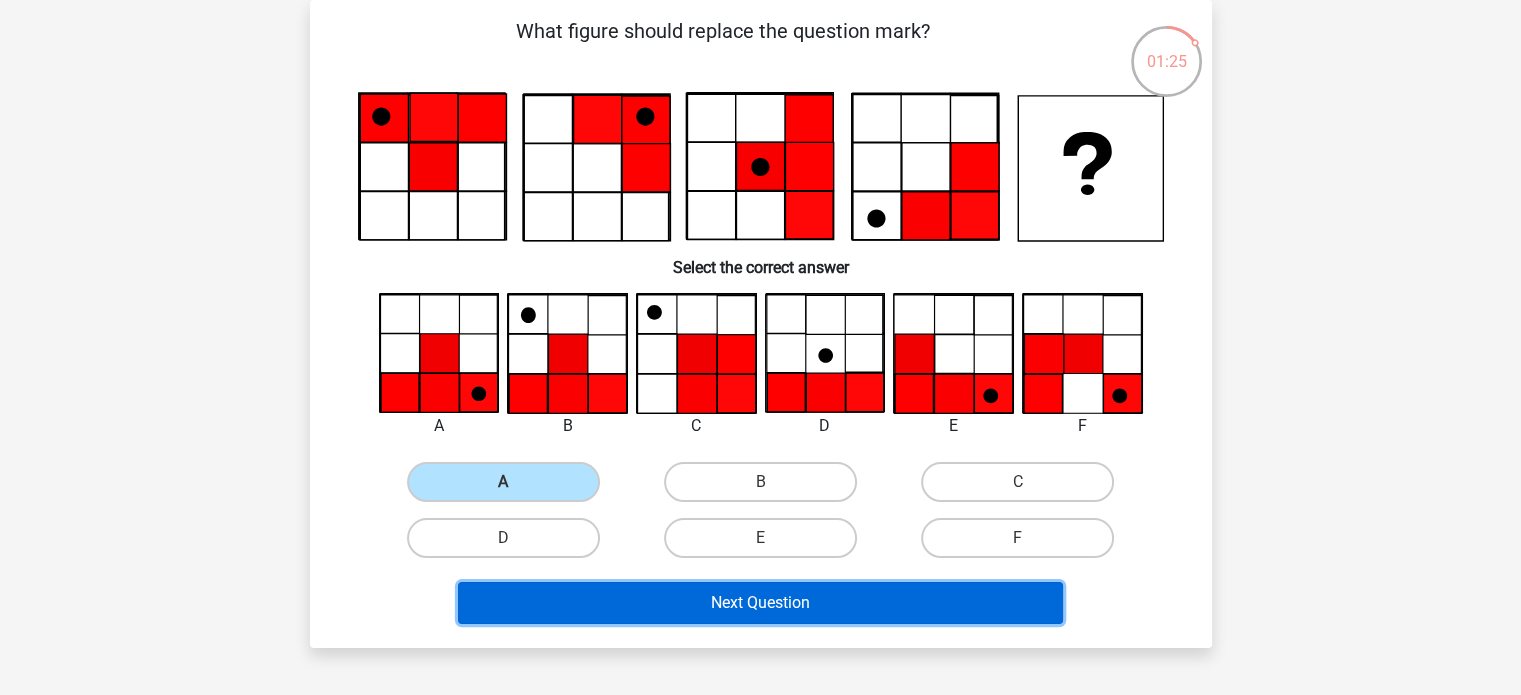 click on "Next Question" at bounding box center [760, 603] 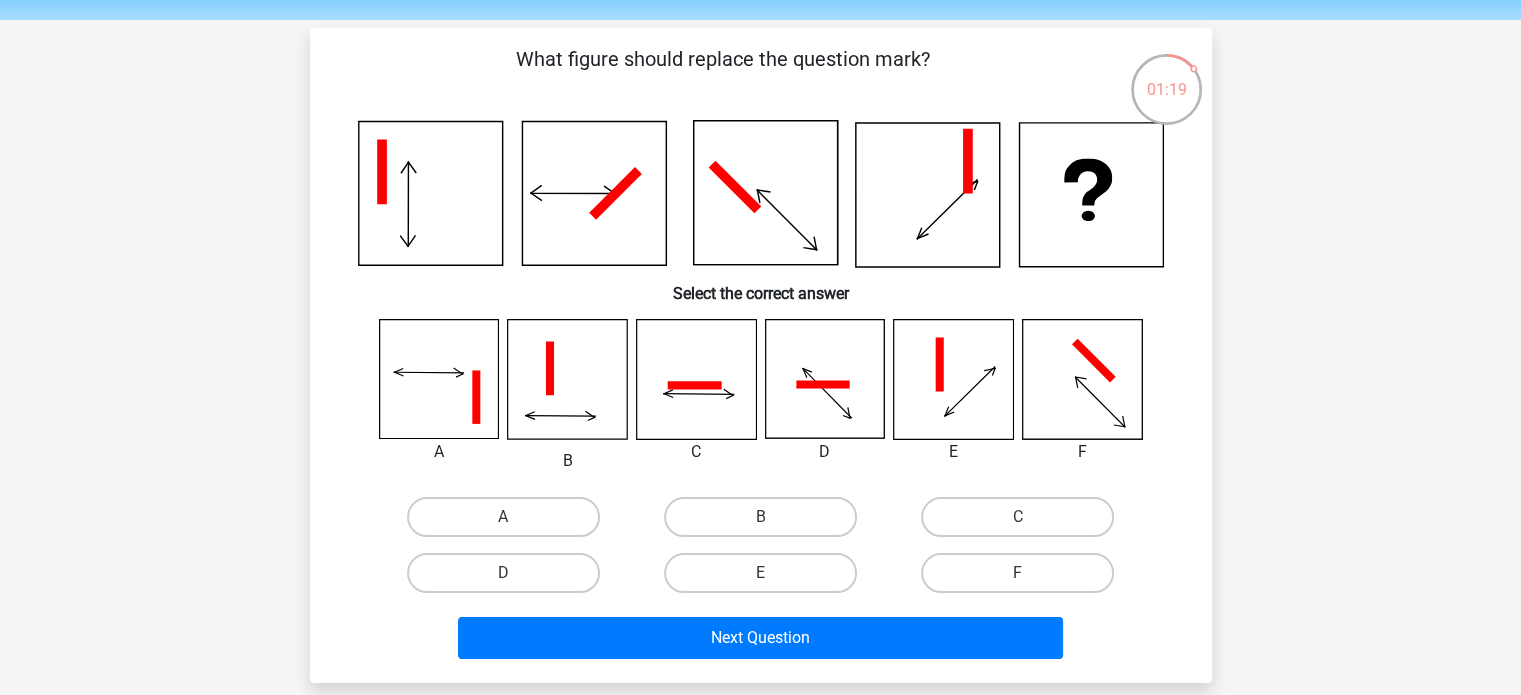 scroll, scrollTop: 38, scrollLeft: 0, axis: vertical 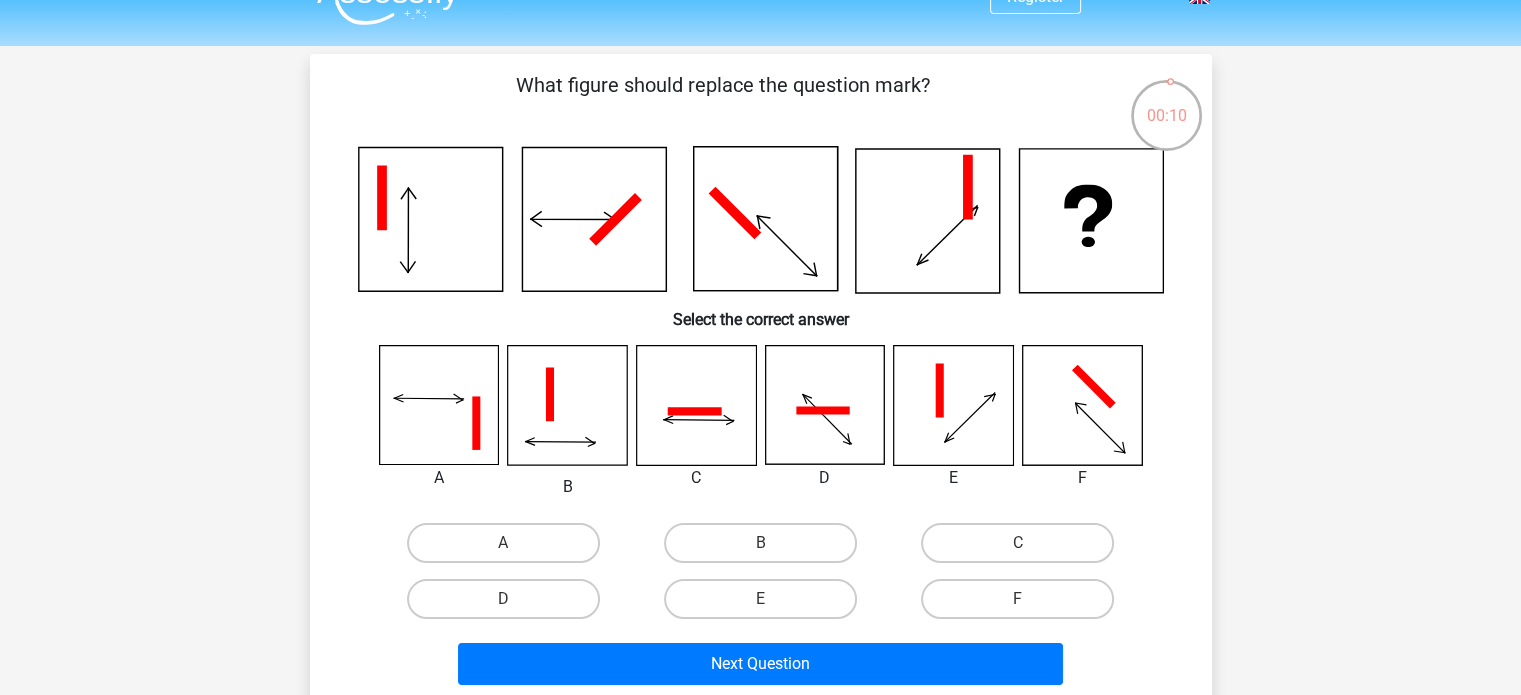 click on "F" at bounding box center [1024, 605] 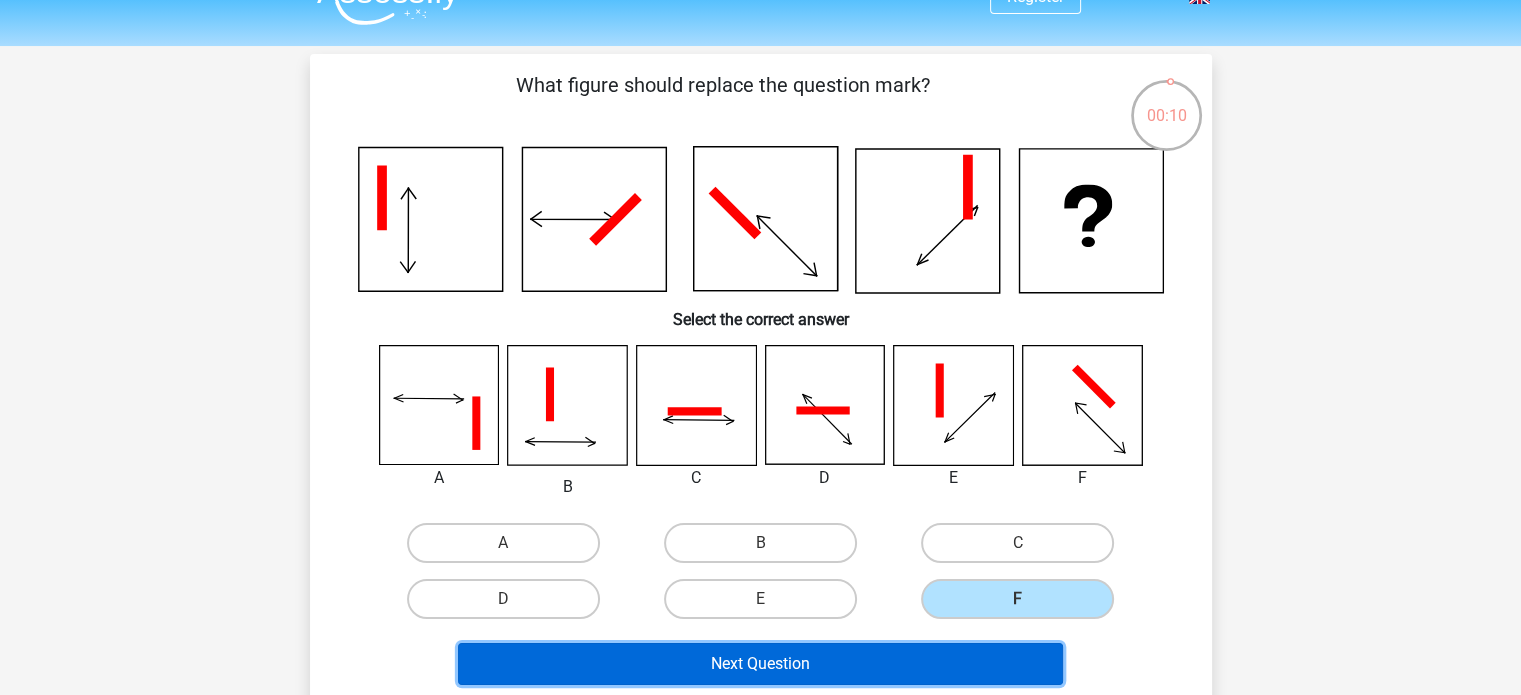 click on "Next Question" at bounding box center (760, 664) 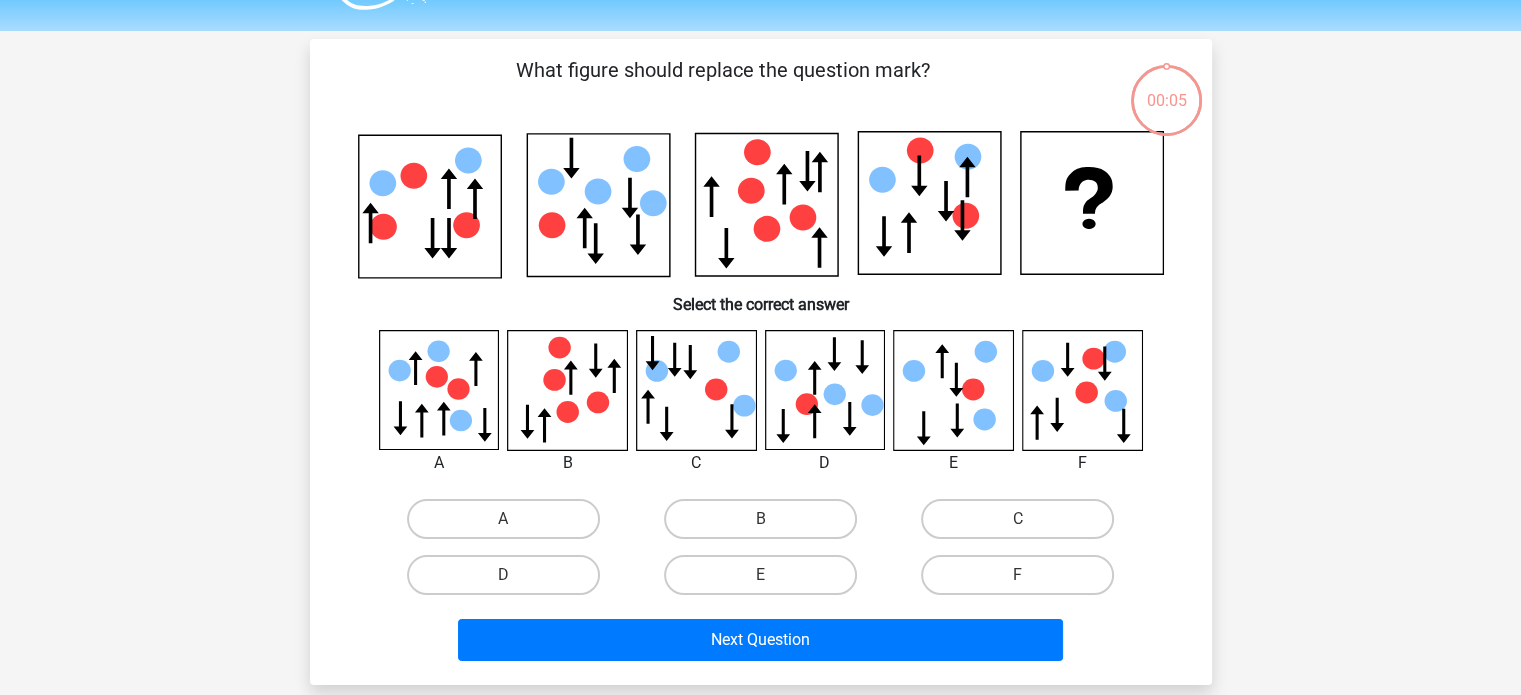 scroll, scrollTop: 92, scrollLeft: 0, axis: vertical 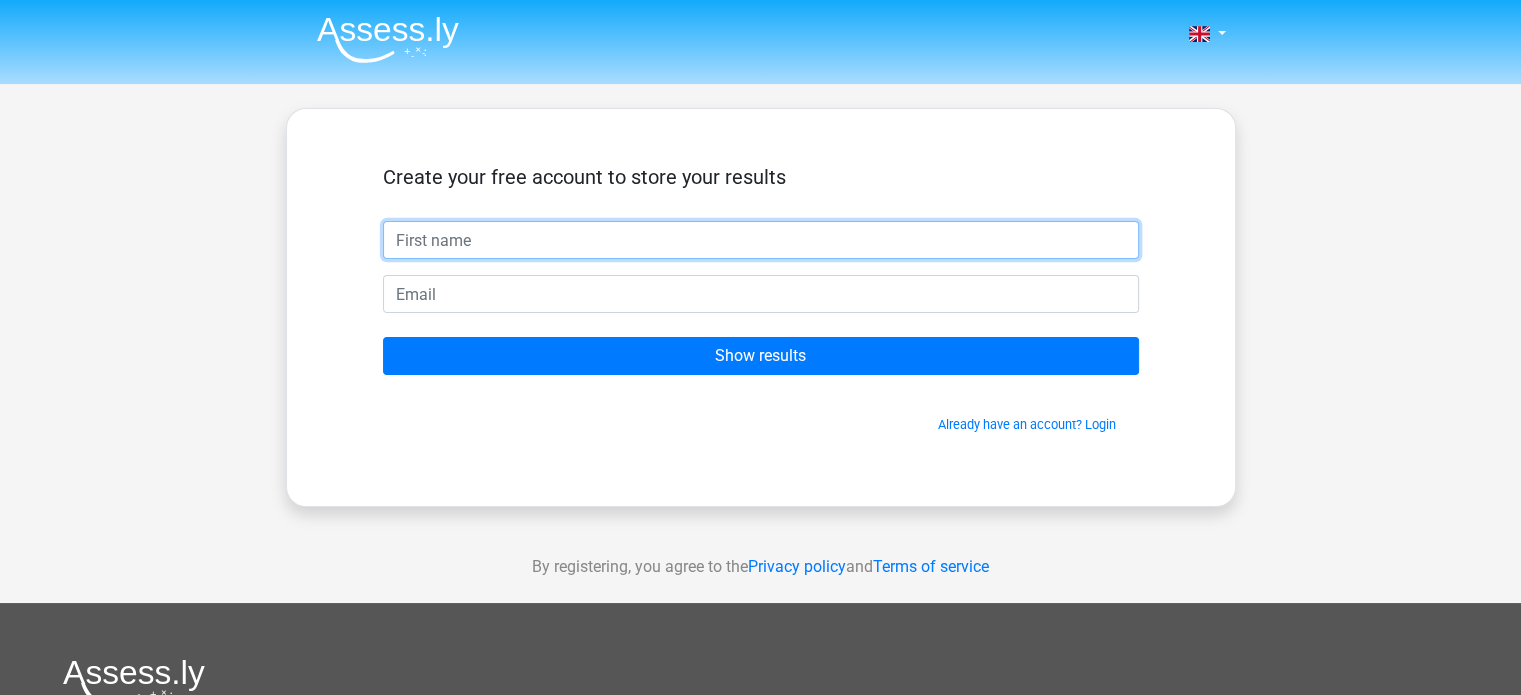 click at bounding box center [761, 240] 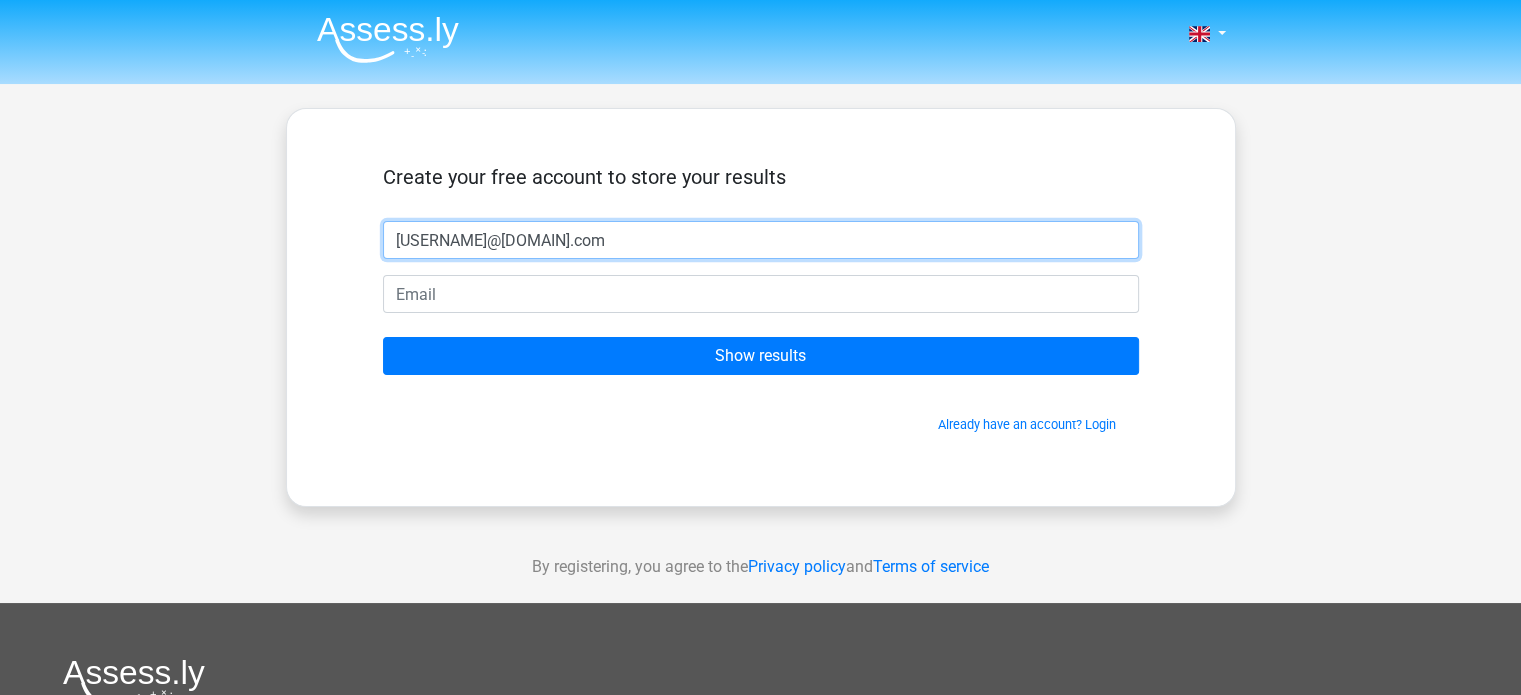 click on "greeny1432@gmail.com" at bounding box center [761, 240] 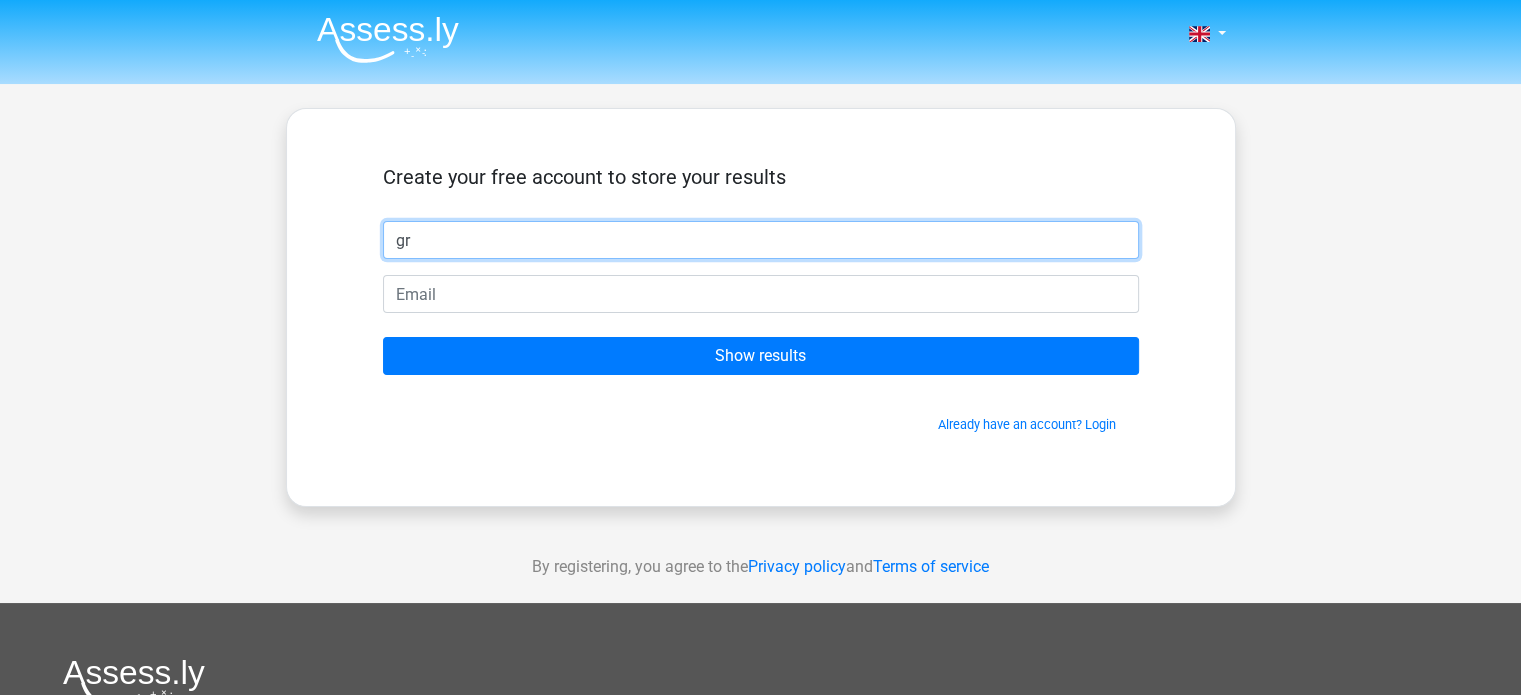 type on "g" 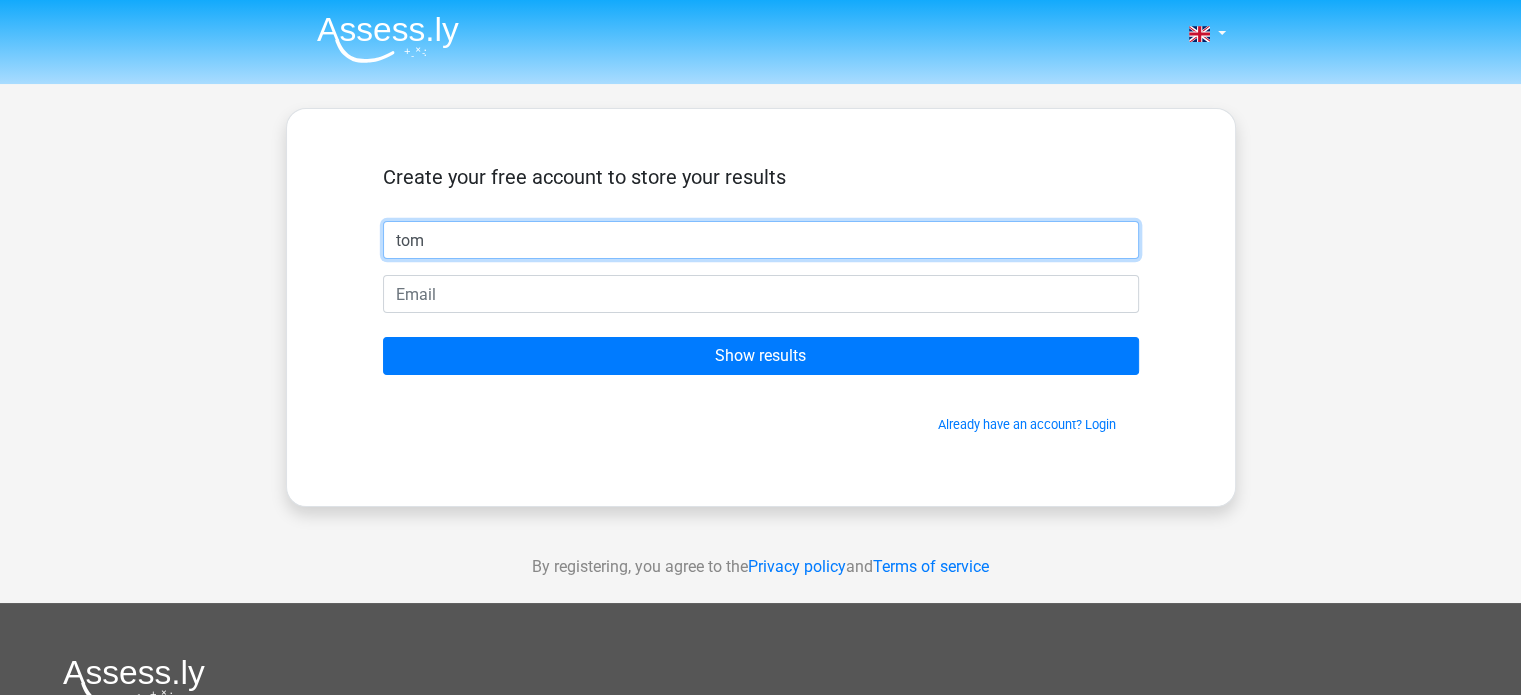 type on "tom" 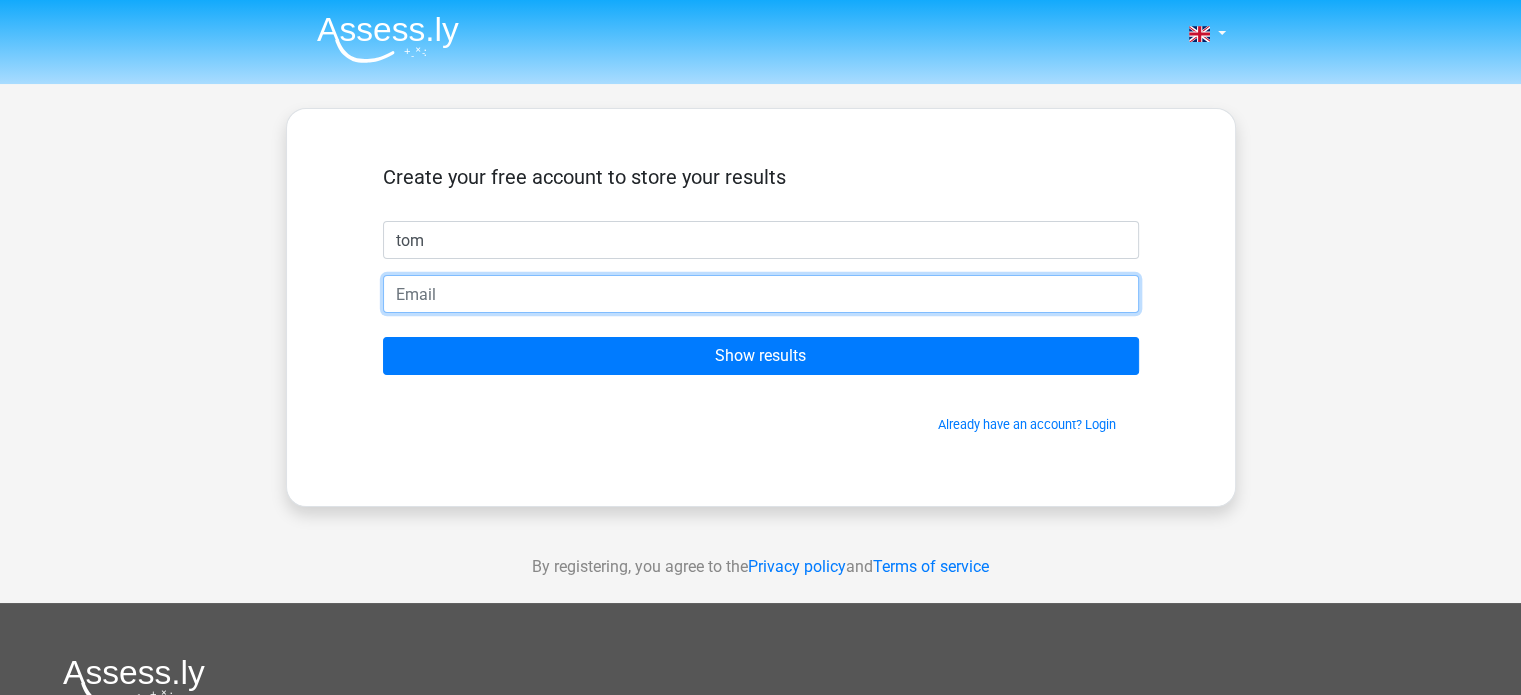 click at bounding box center [761, 294] 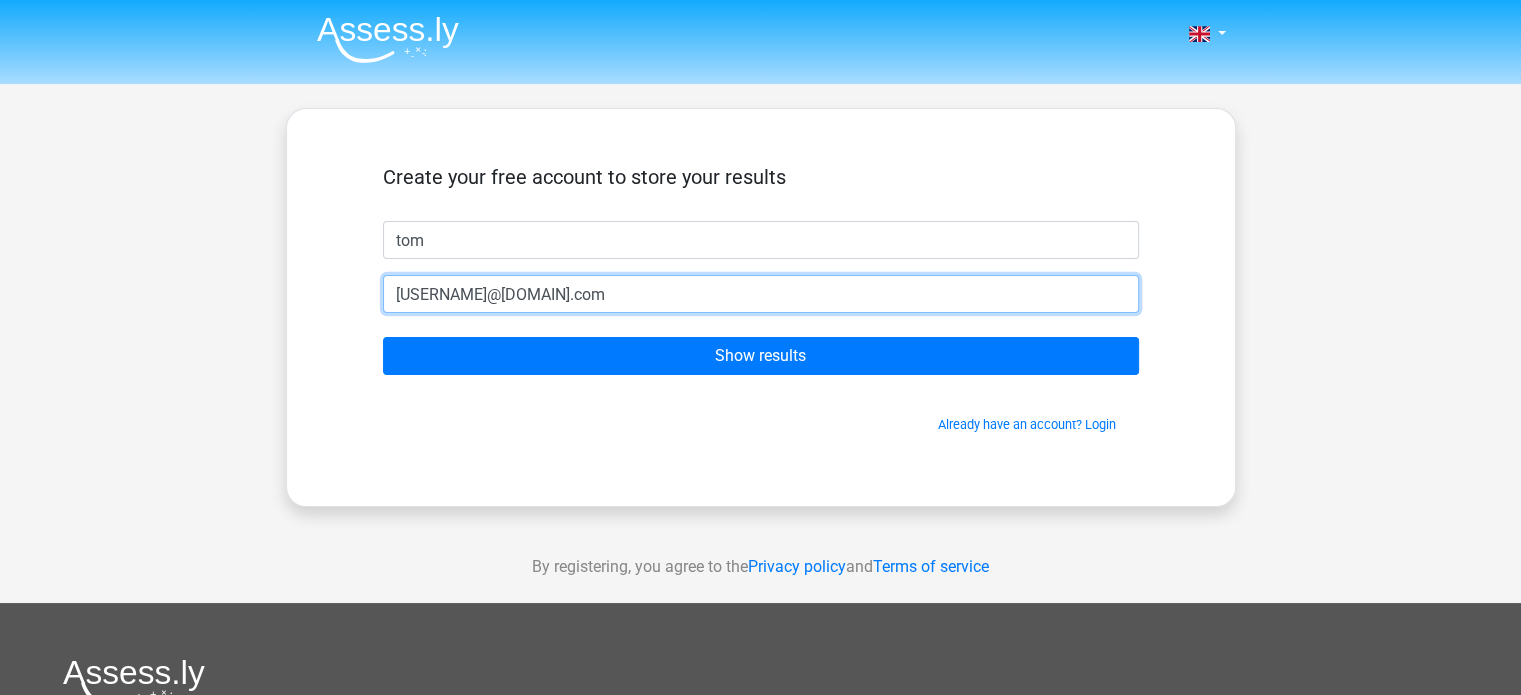 drag, startPoint x: 484, startPoint y: 295, endPoint x: 382, endPoint y: 296, distance: 102.0049 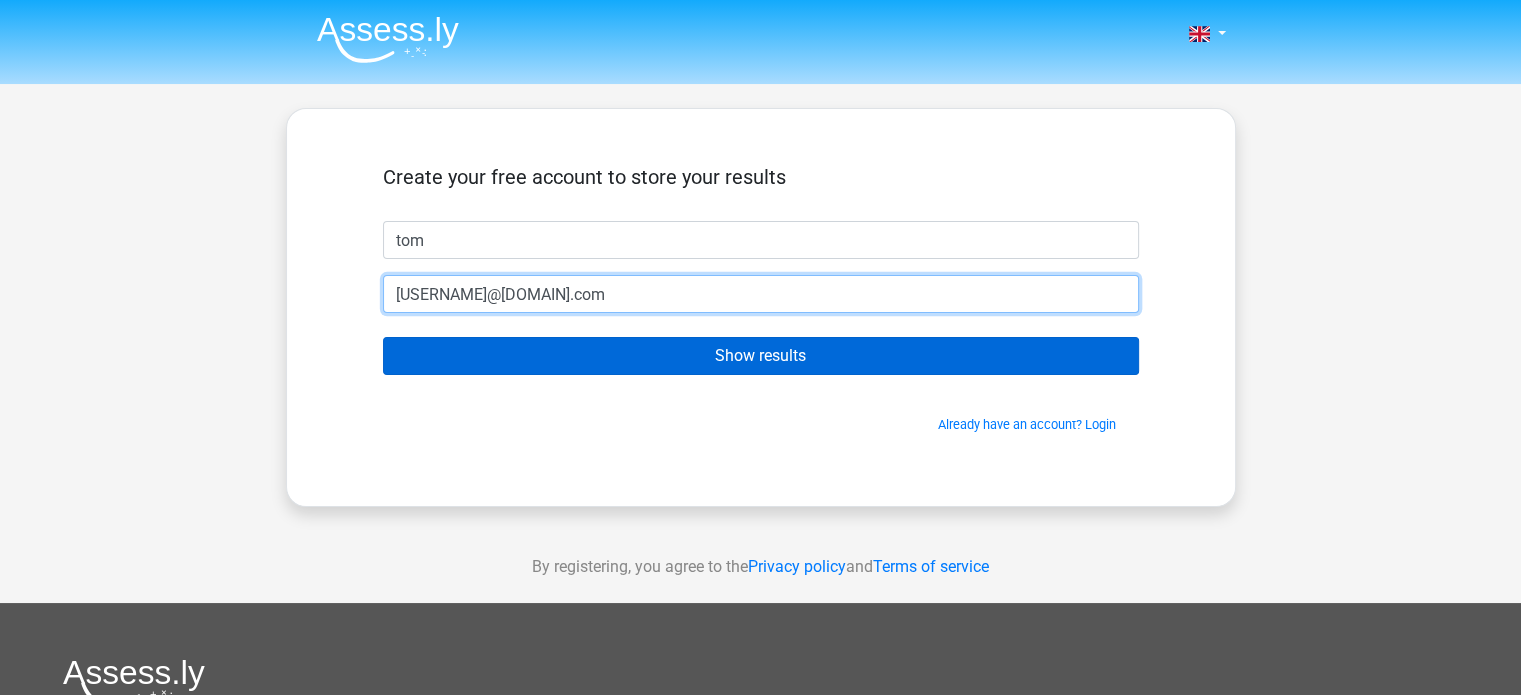 type on "[EMAIL]" 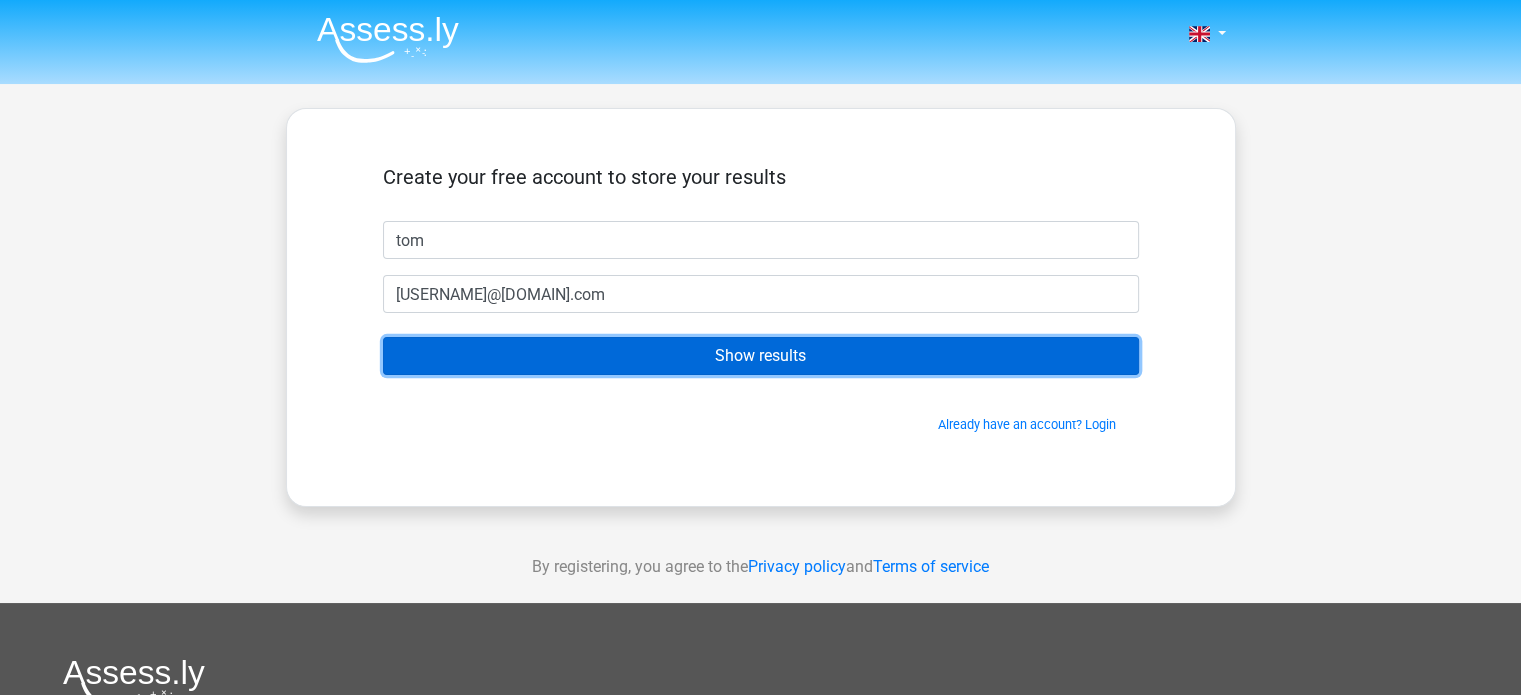 click on "Show results" at bounding box center (761, 356) 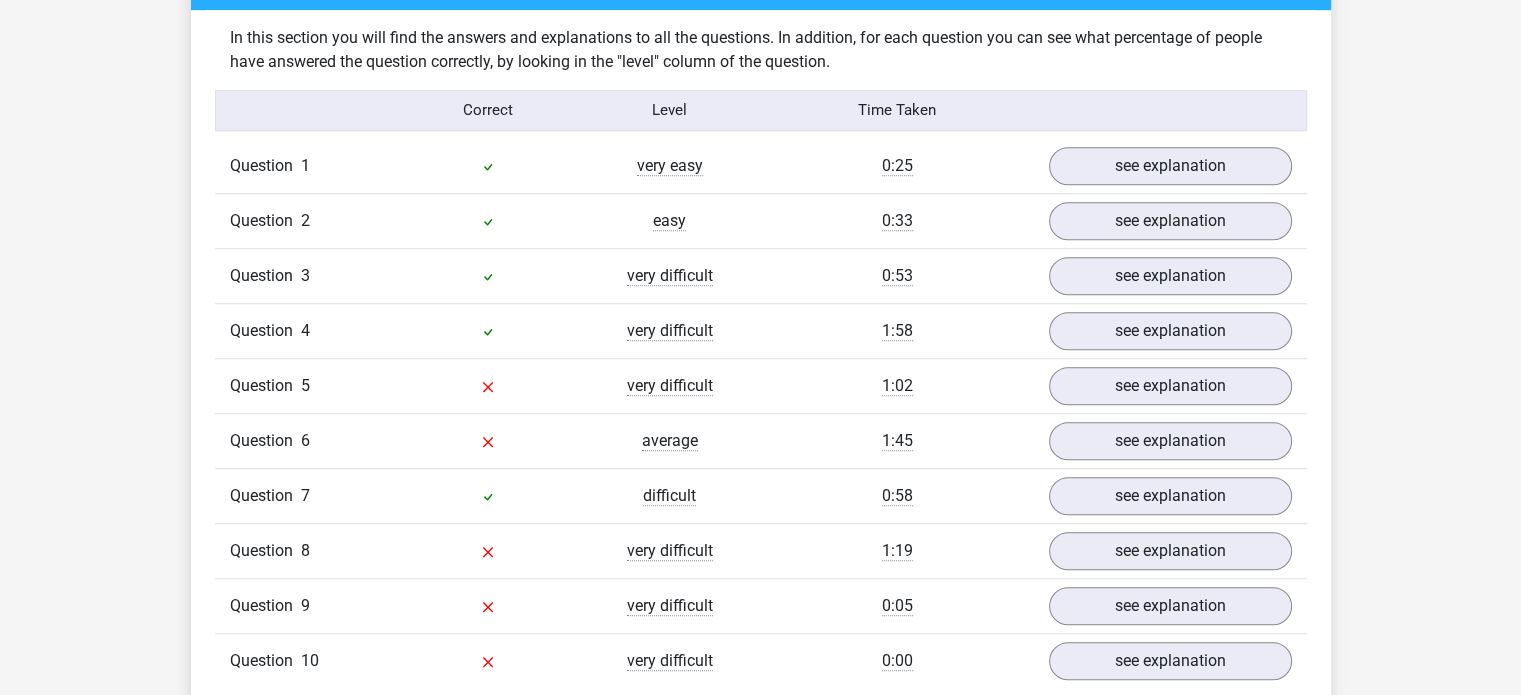 scroll, scrollTop: 1570, scrollLeft: 0, axis: vertical 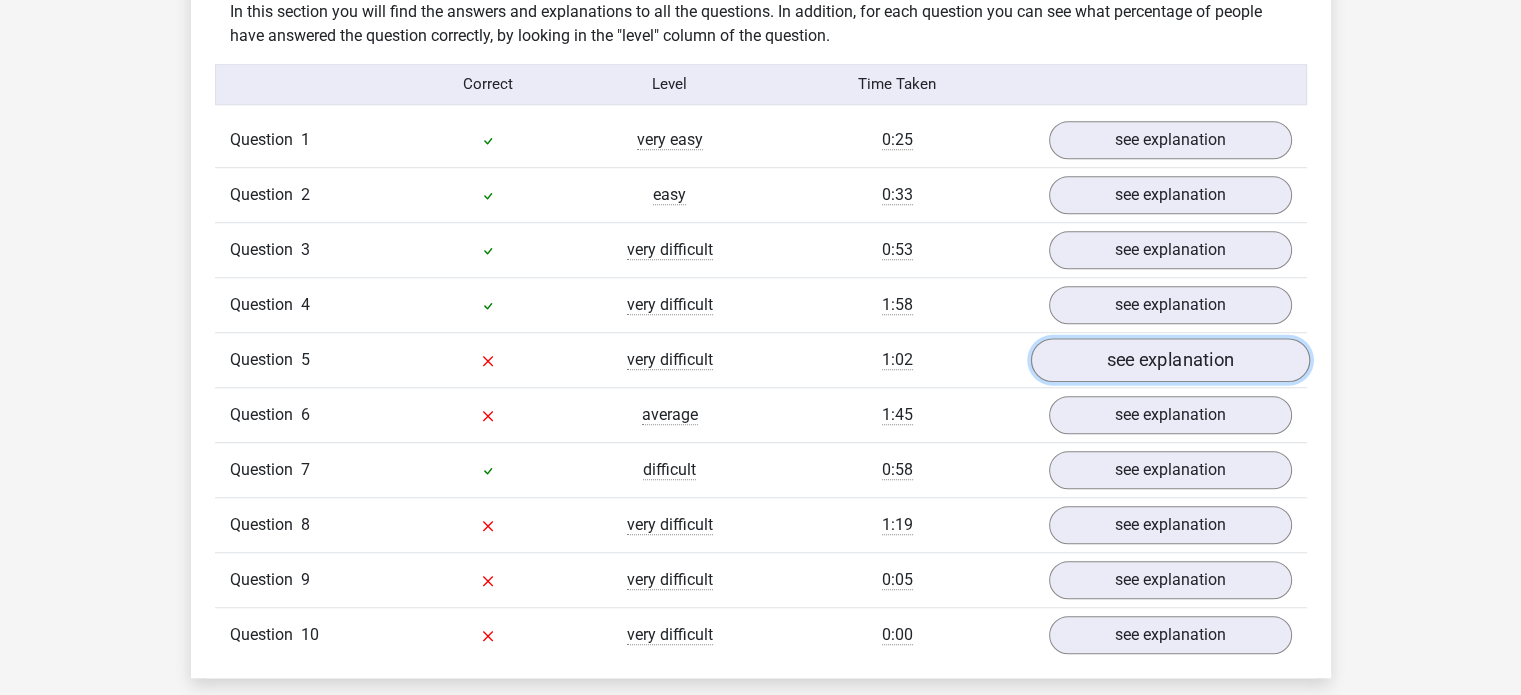 click on "see explanation" at bounding box center (1169, 360) 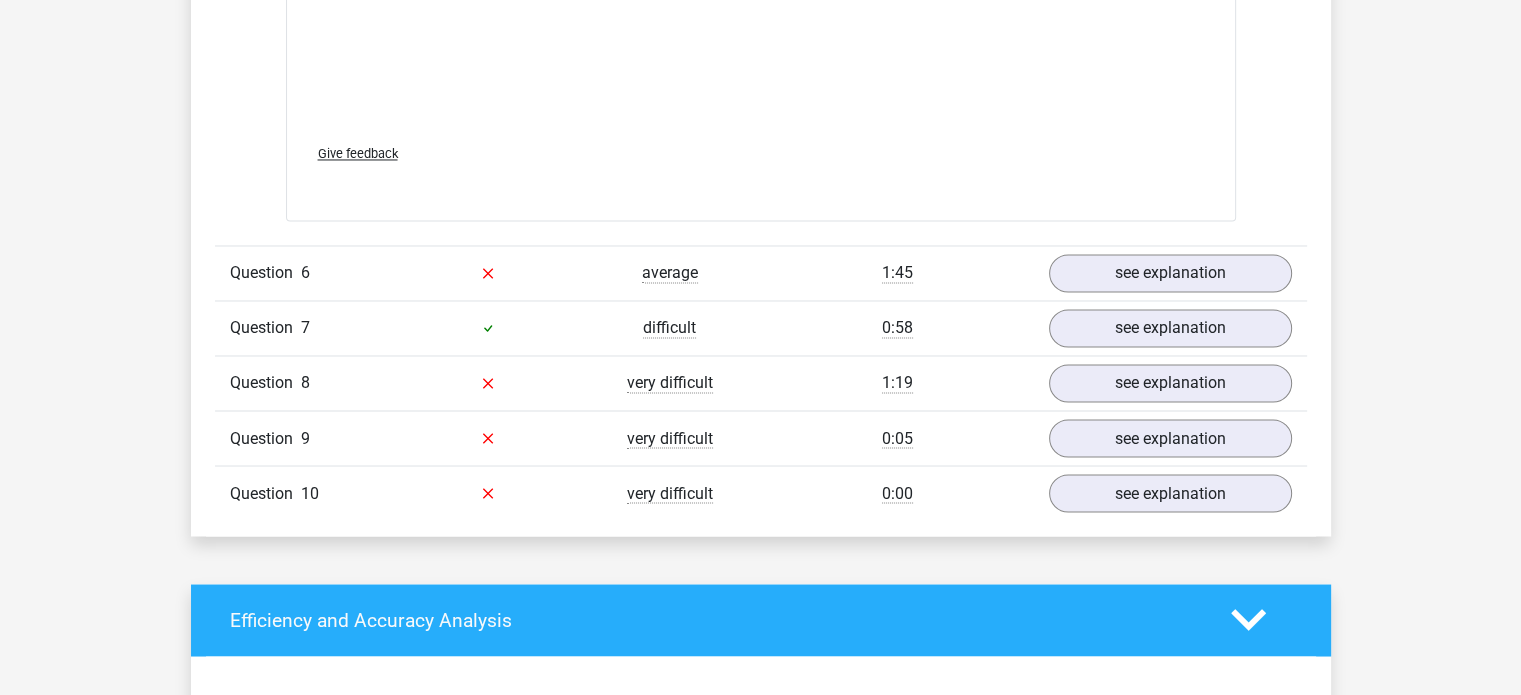 scroll, scrollTop: 3392, scrollLeft: 0, axis: vertical 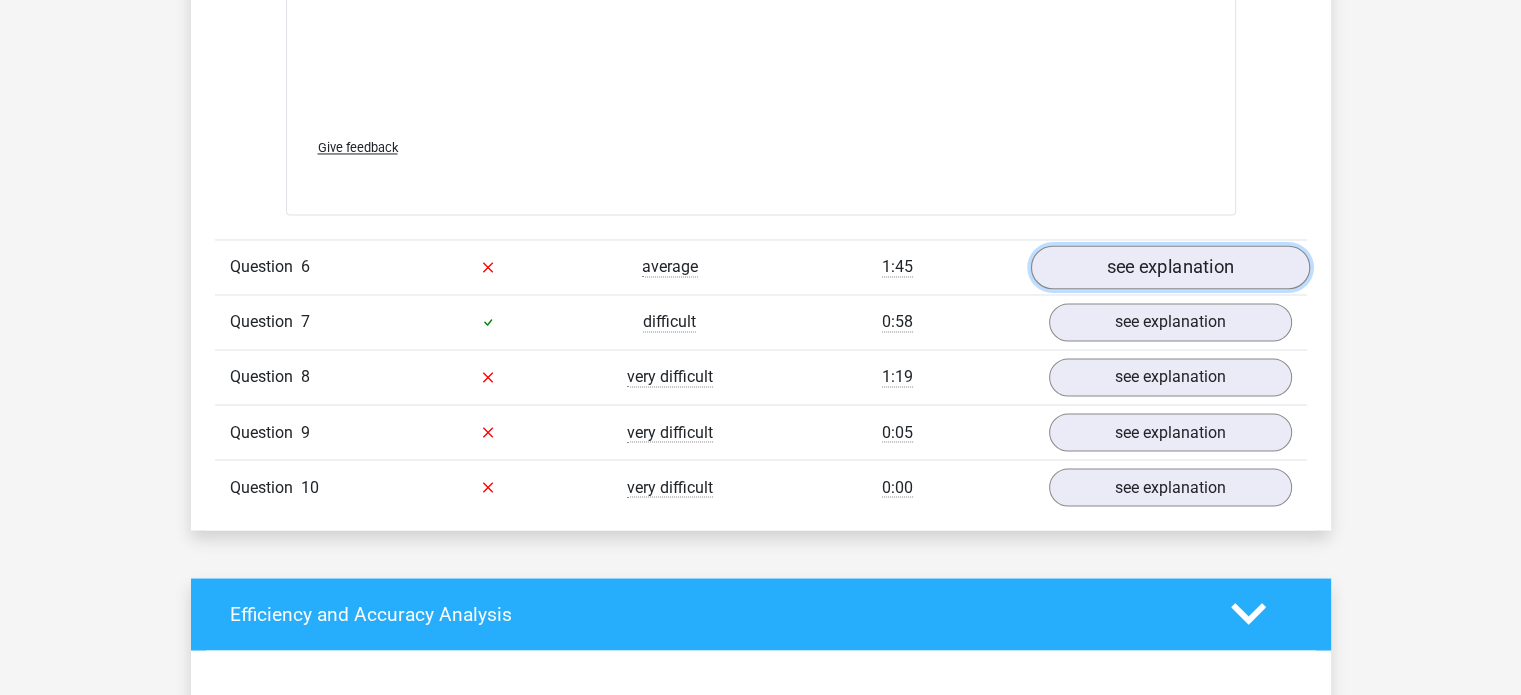 click on "see explanation" at bounding box center (1169, 267) 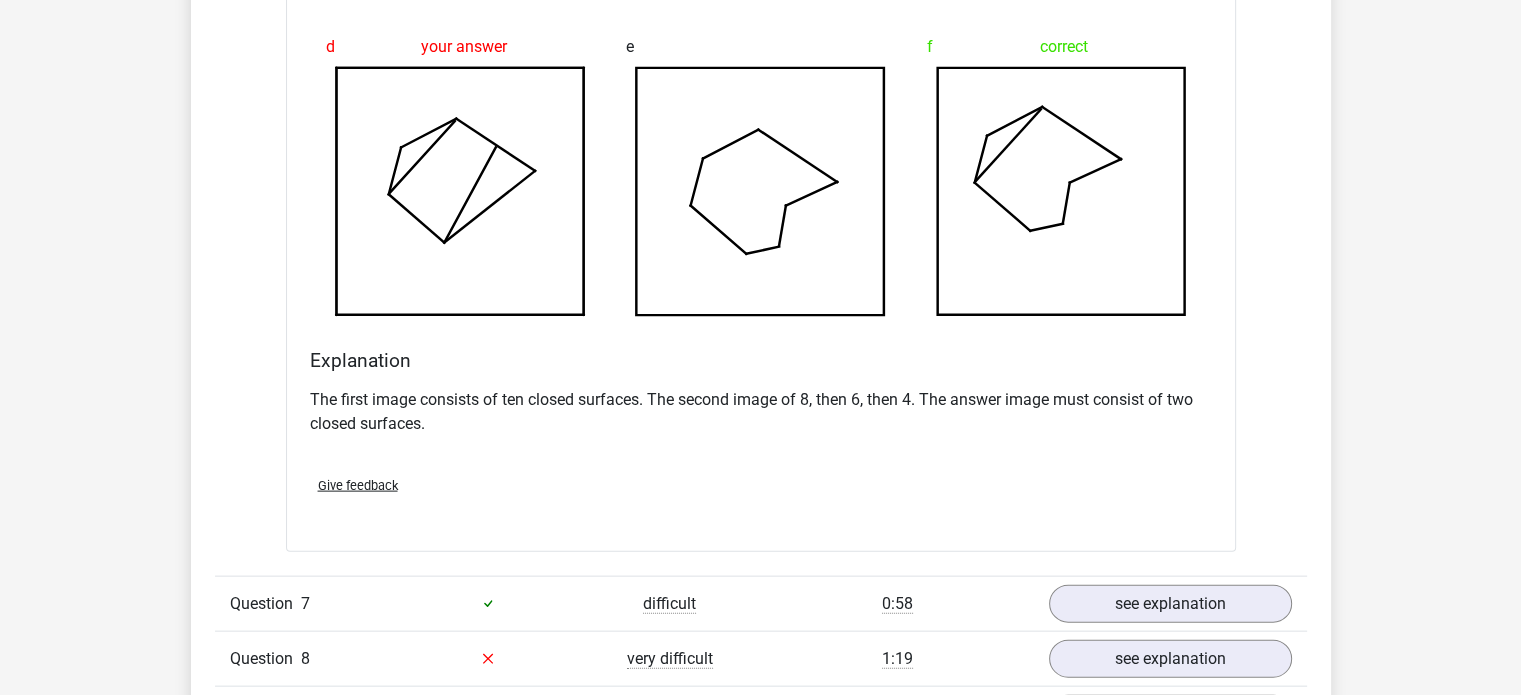 scroll, scrollTop: 4594, scrollLeft: 0, axis: vertical 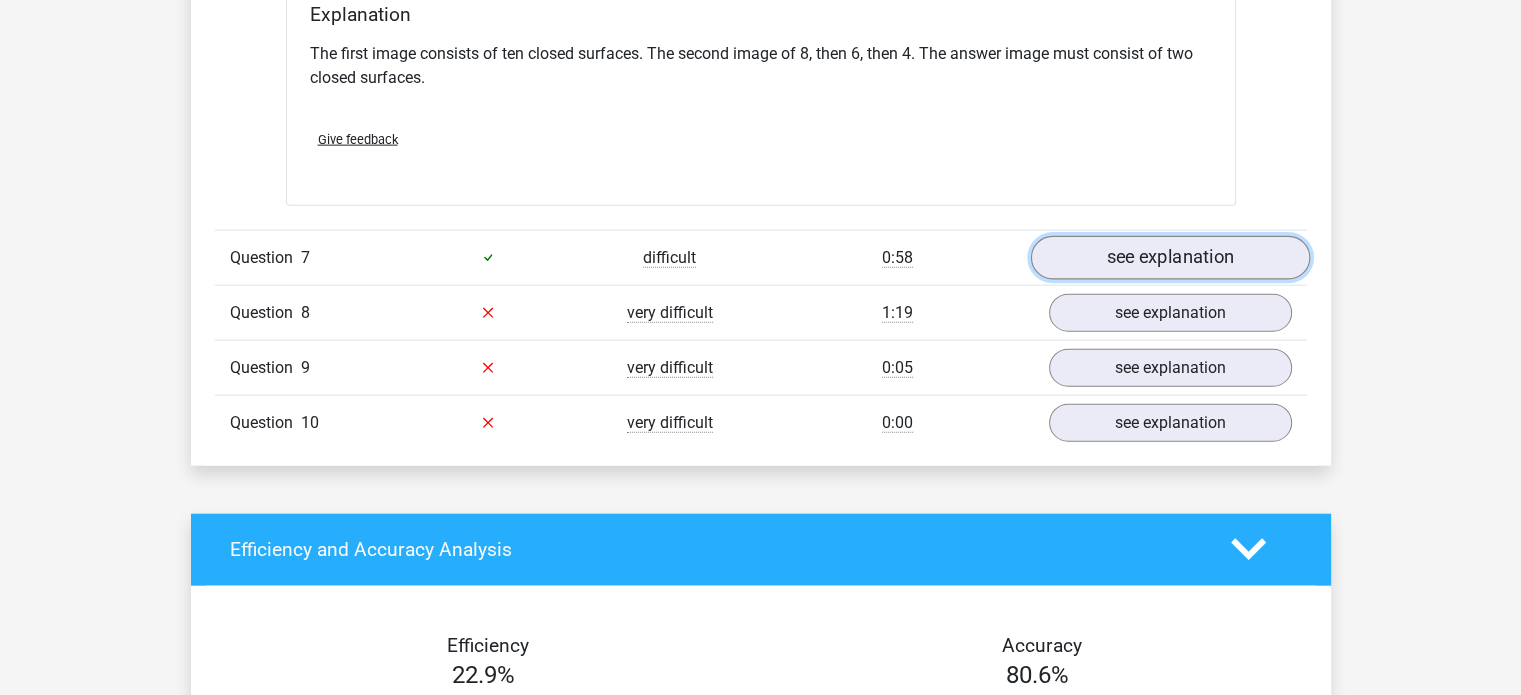 click on "see explanation" at bounding box center (1169, 258) 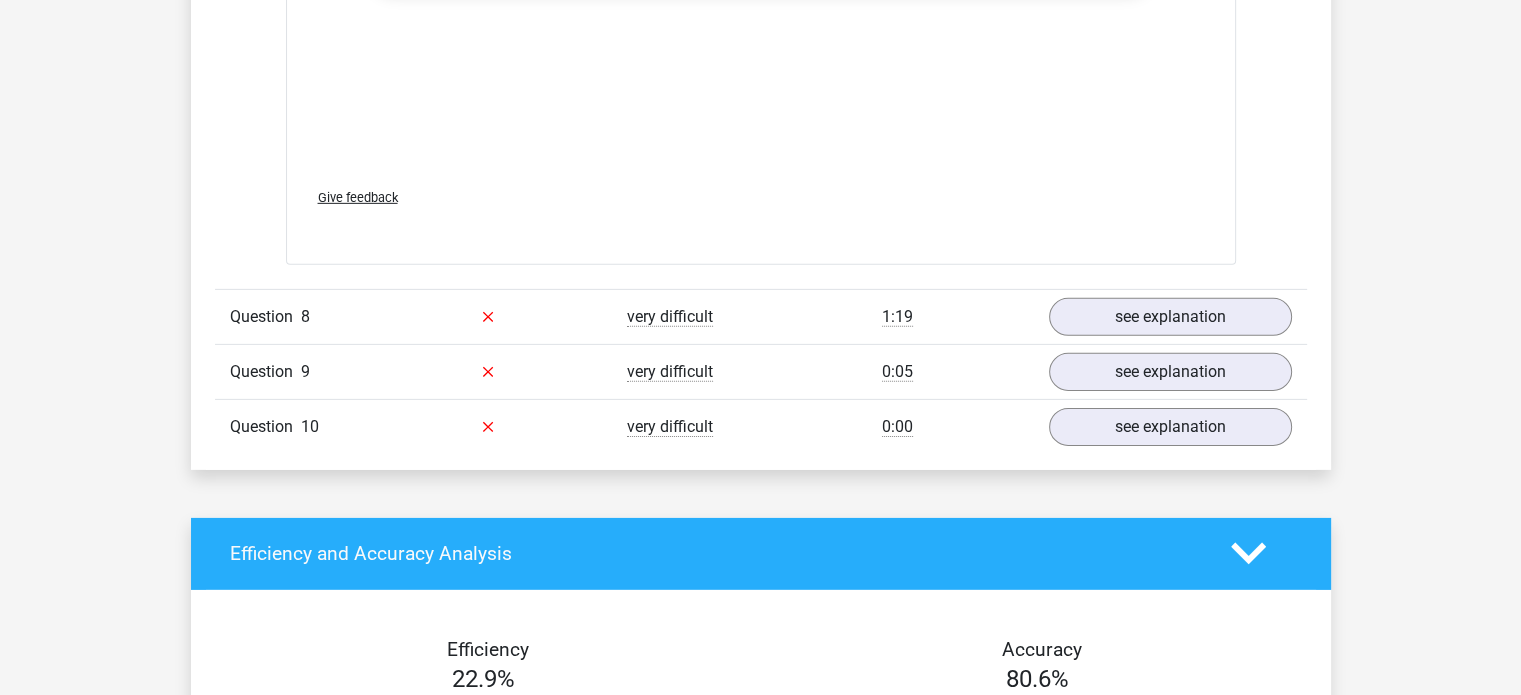 scroll, scrollTop: 6269, scrollLeft: 0, axis: vertical 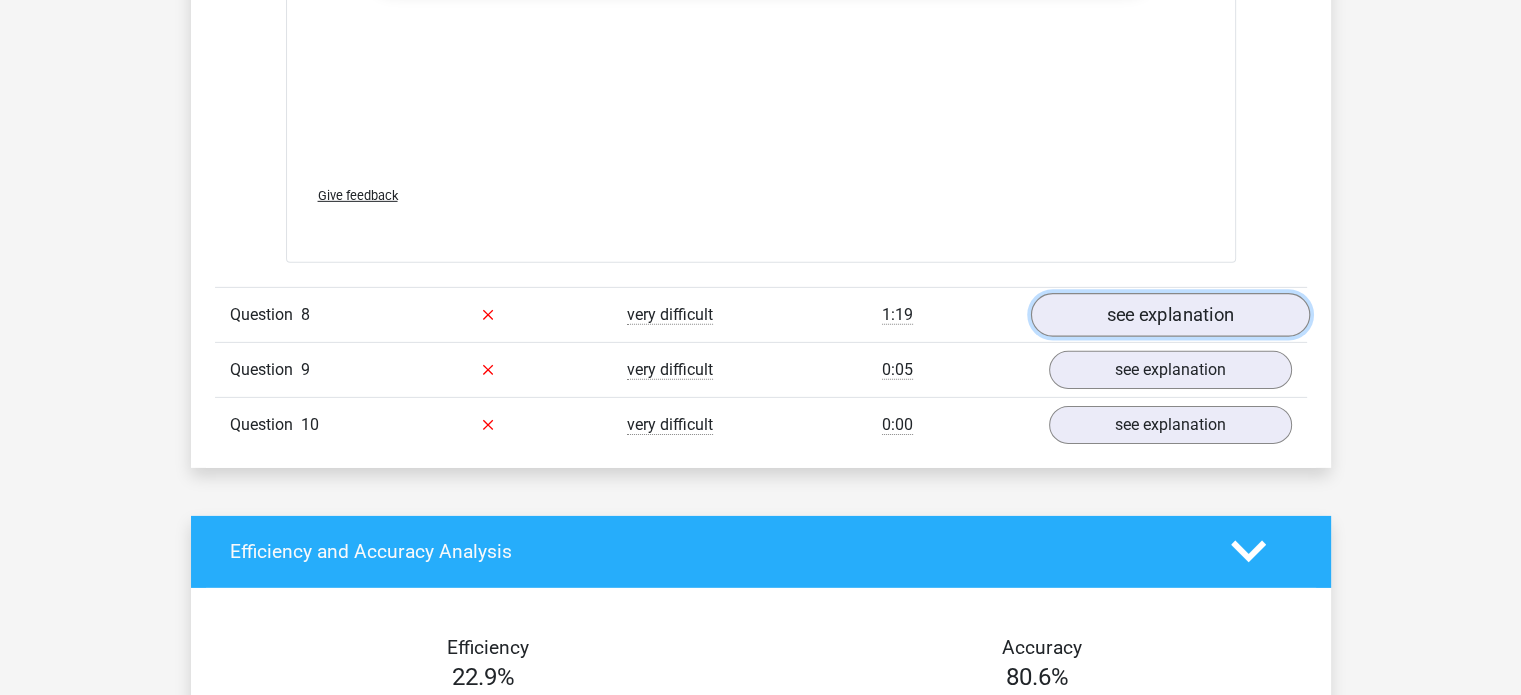 click on "see explanation" at bounding box center [1169, 315] 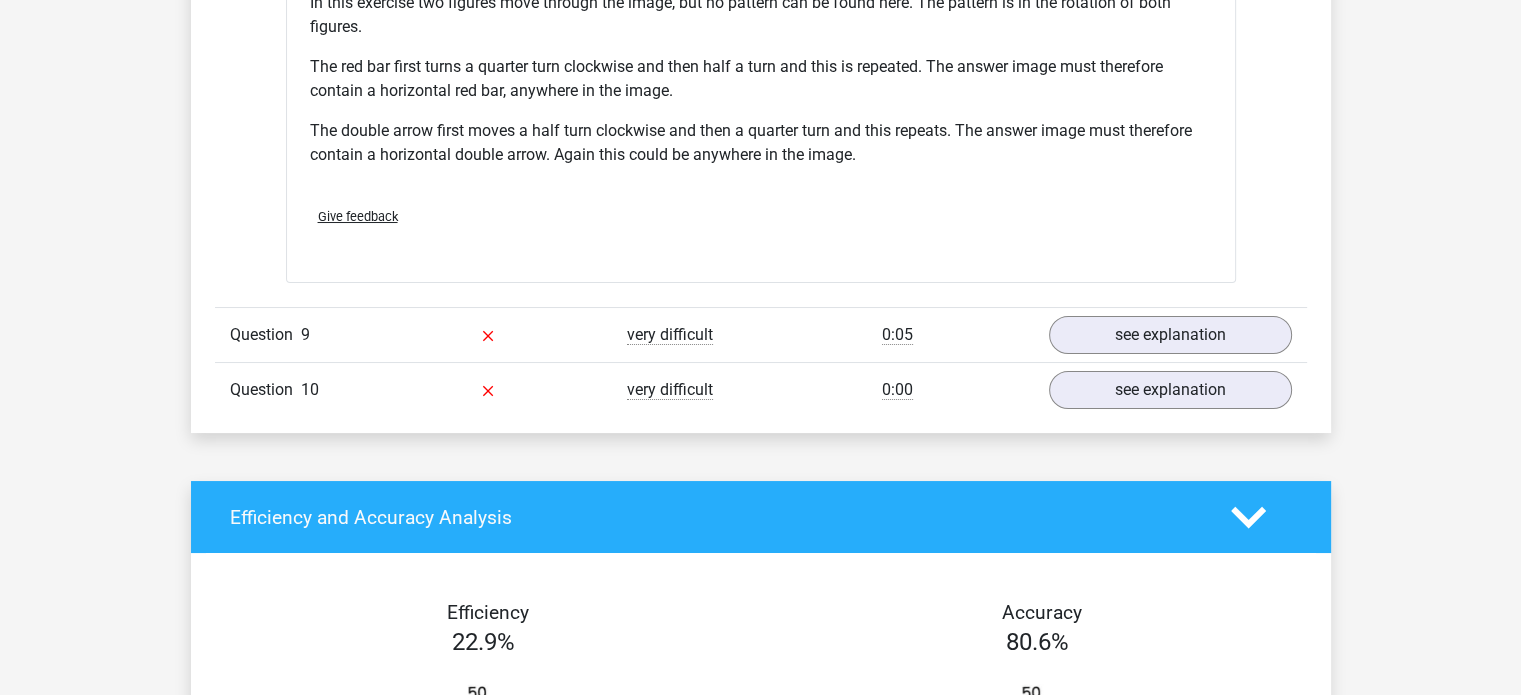 scroll, scrollTop: 7563, scrollLeft: 0, axis: vertical 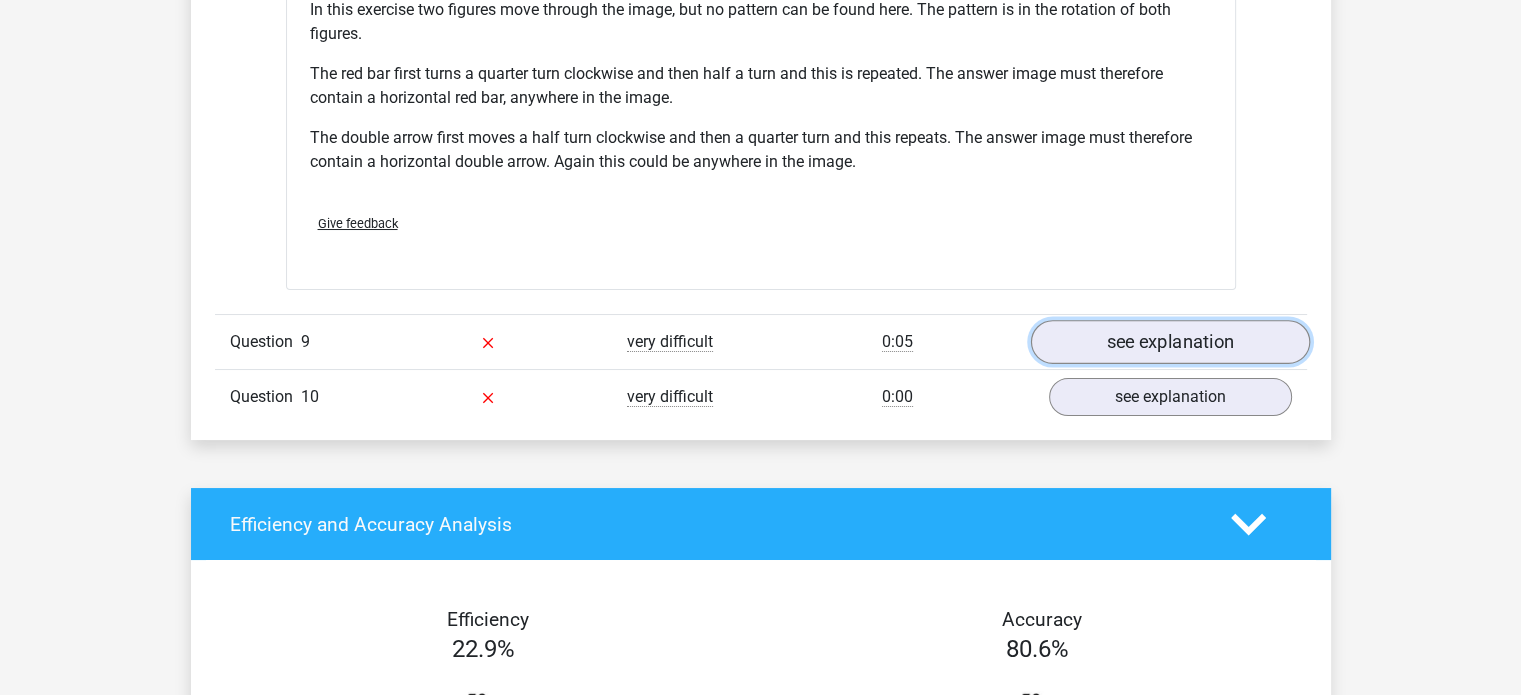 click on "see explanation" at bounding box center (1169, 342) 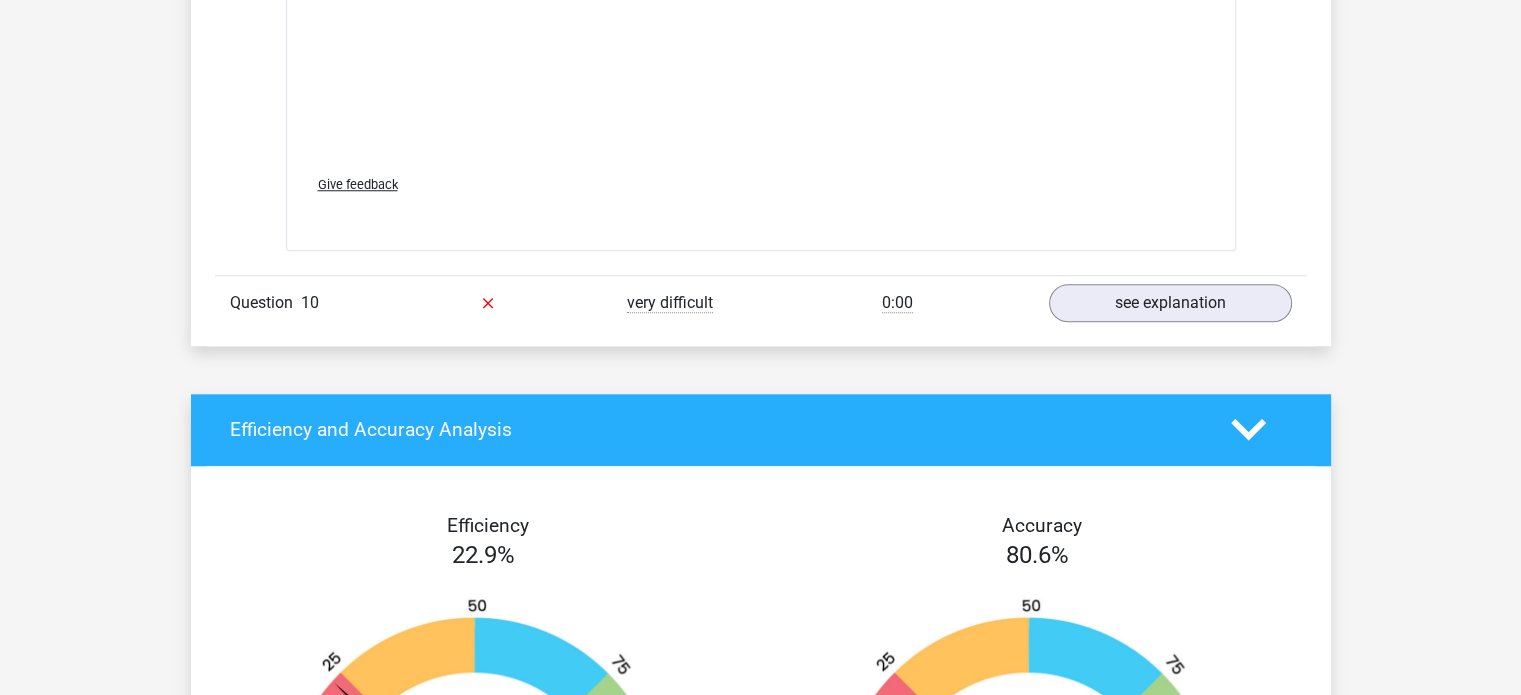 scroll, scrollTop: 9350, scrollLeft: 0, axis: vertical 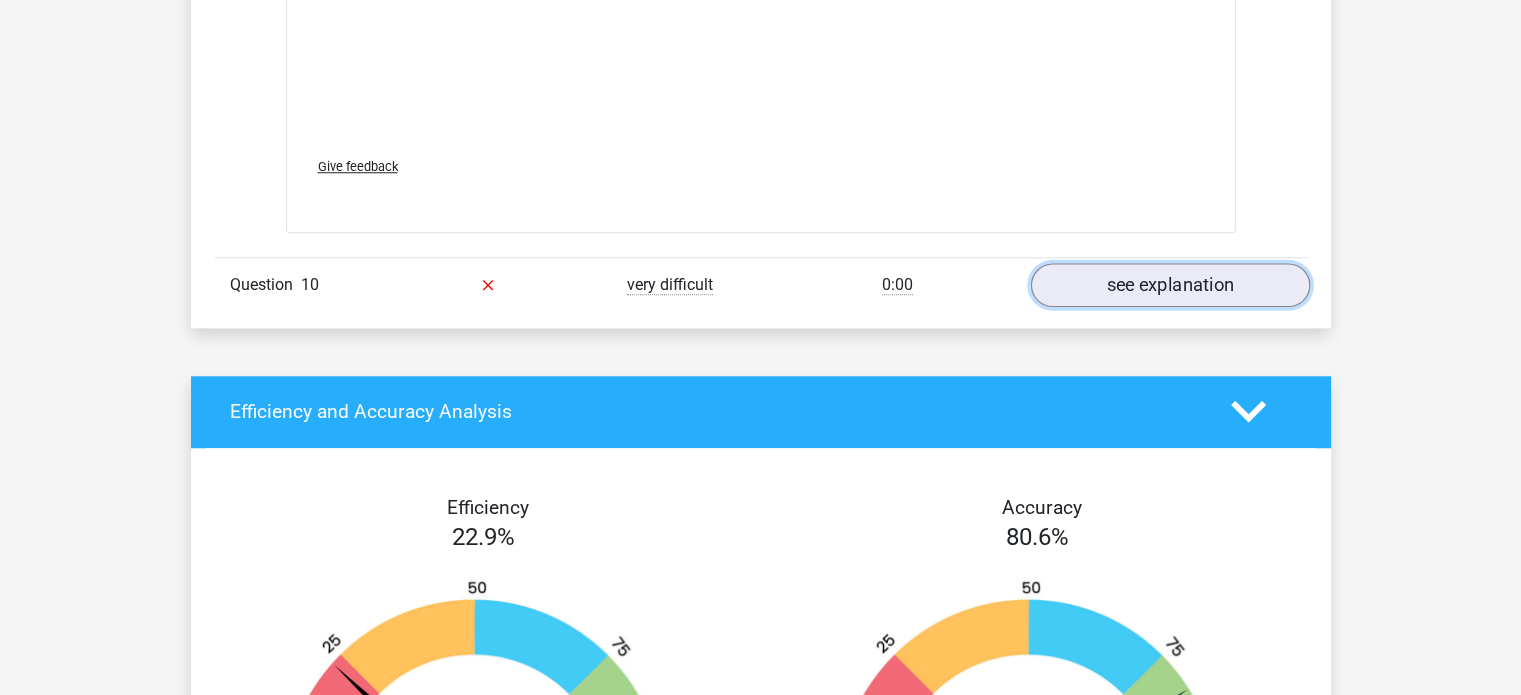 click on "see explanation" at bounding box center (1169, 285) 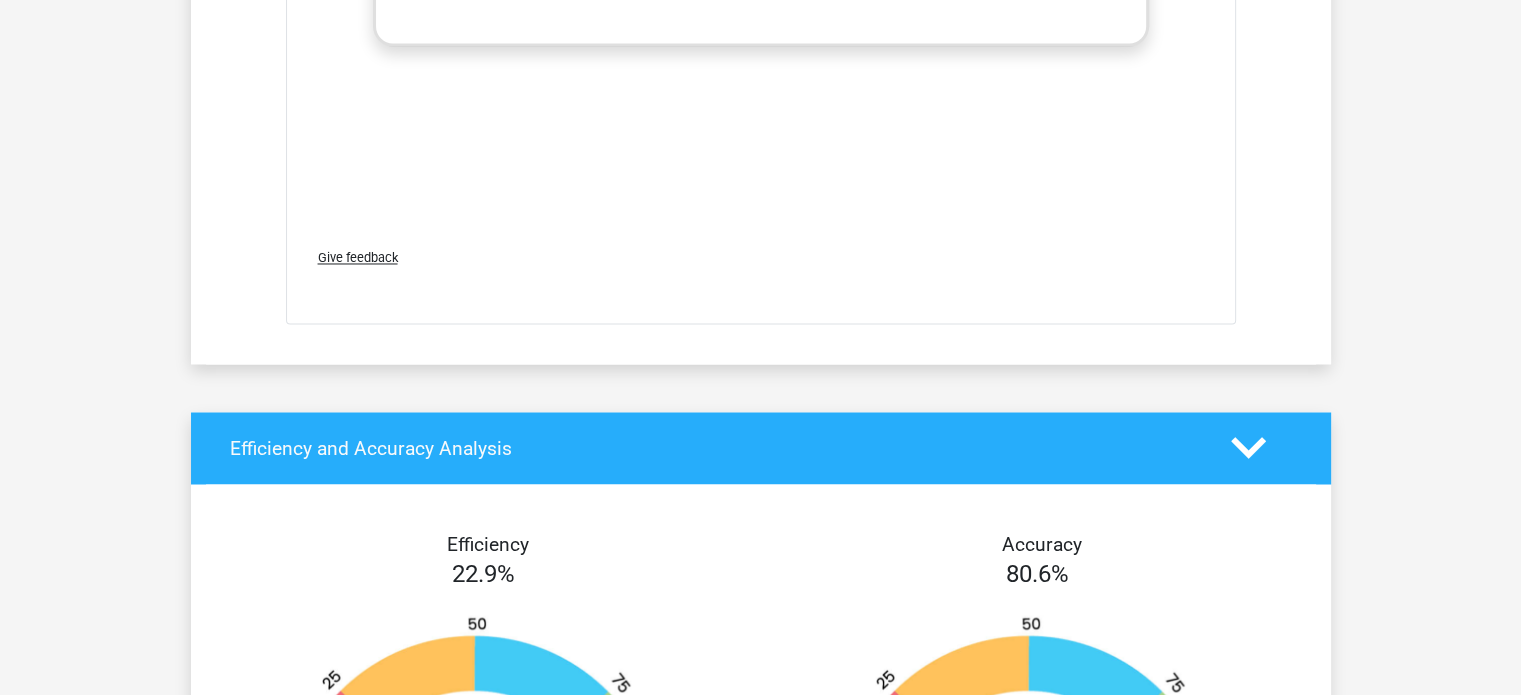 scroll, scrollTop: 10945, scrollLeft: 0, axis: vertical 